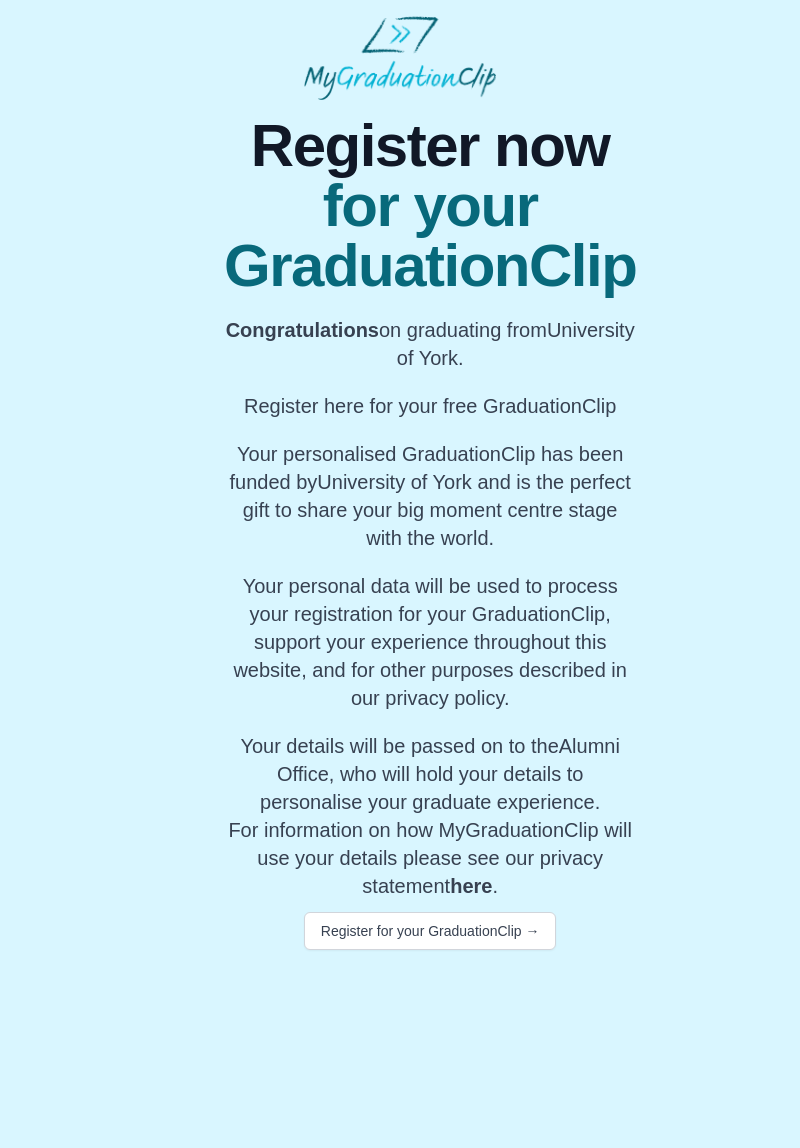 scroll, scrollTop: 0, scrollLeft: 0, axis: both 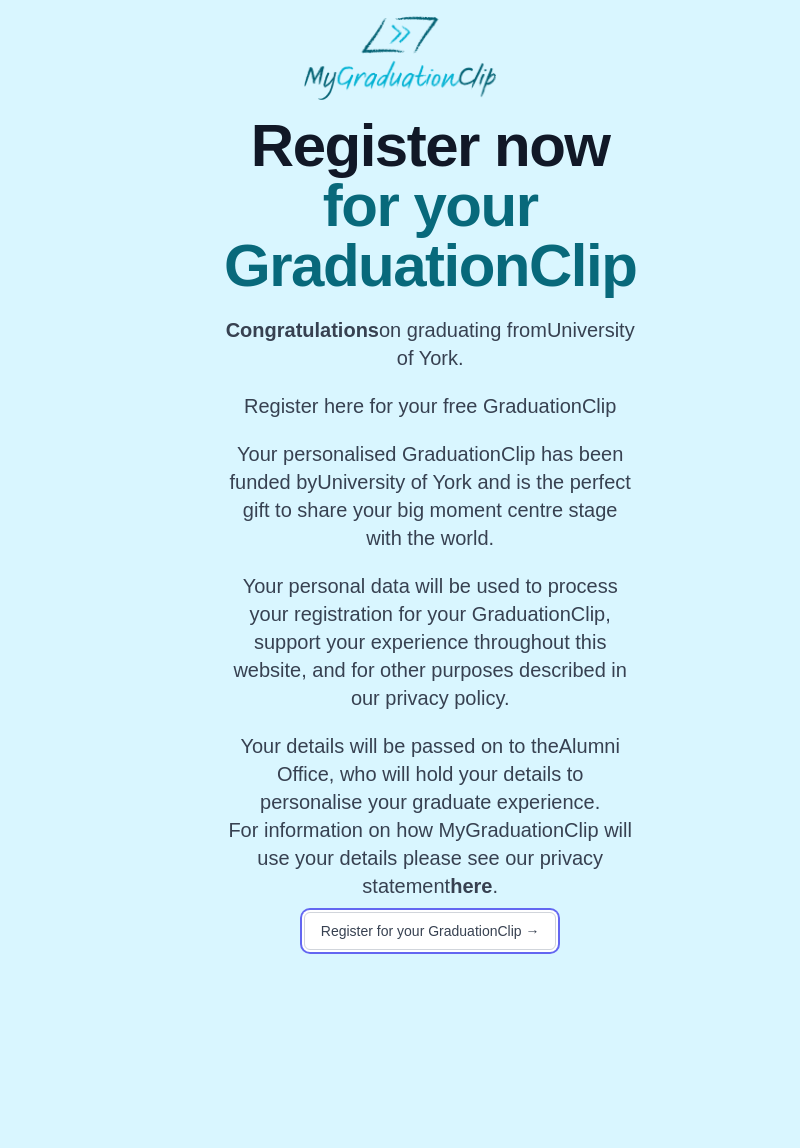 click on "Register for your GraduationClip →" at bounding box center (430, 931) 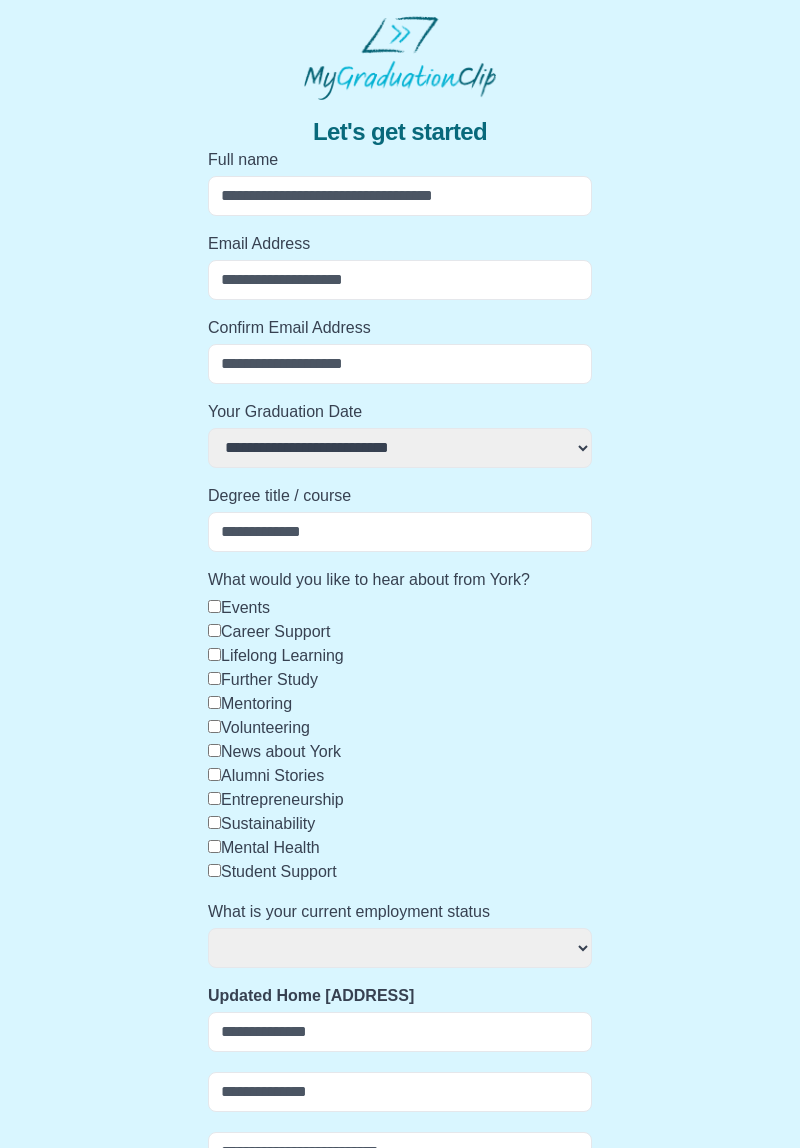 select 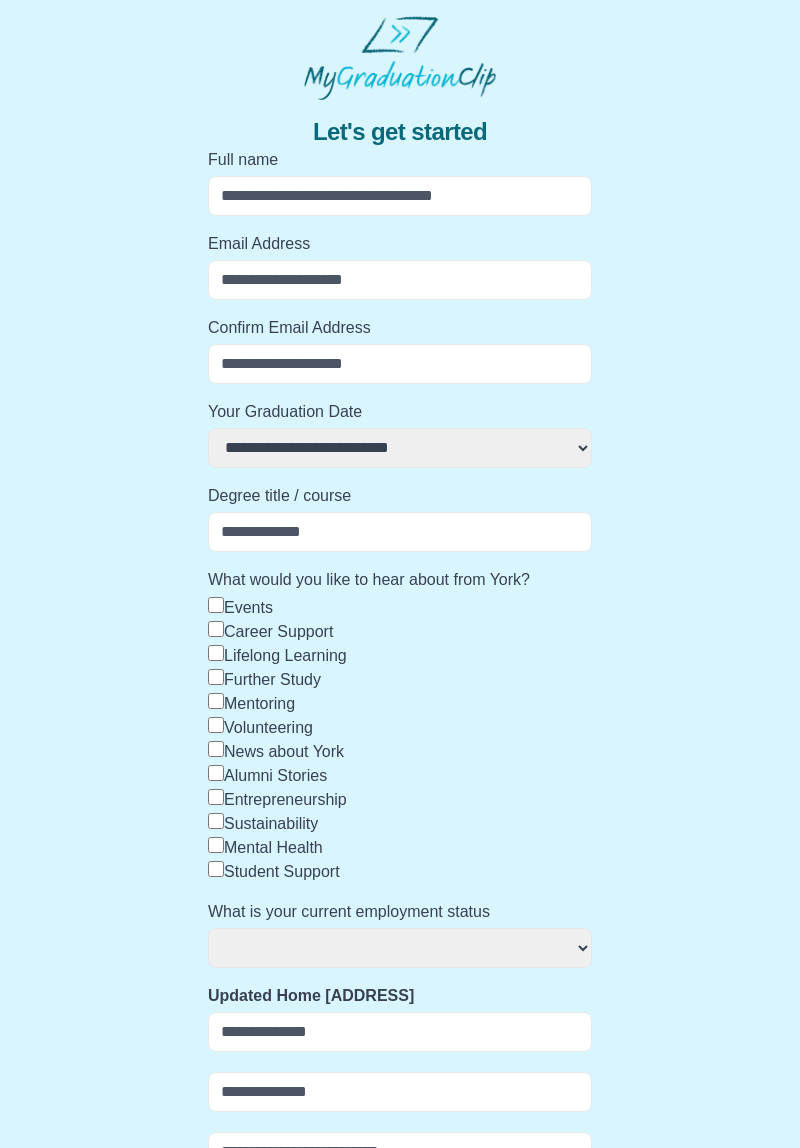 click on "Full name" at bounding box center [400, 196] 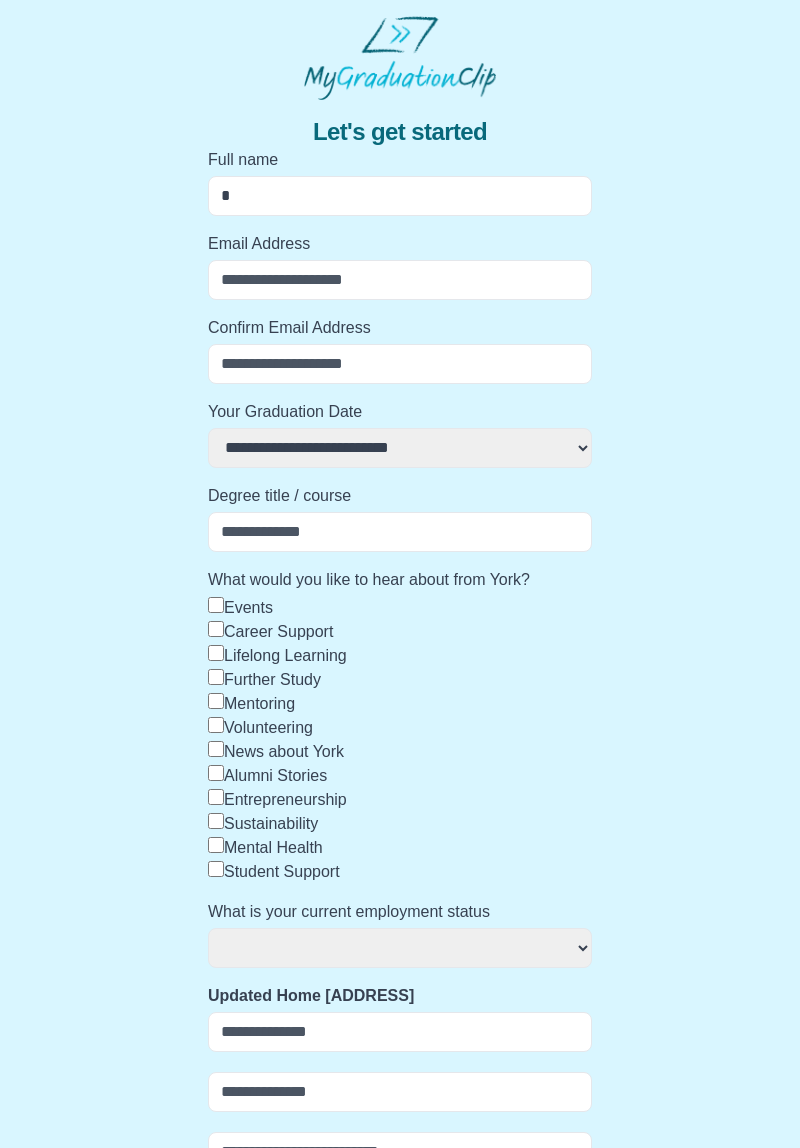 select 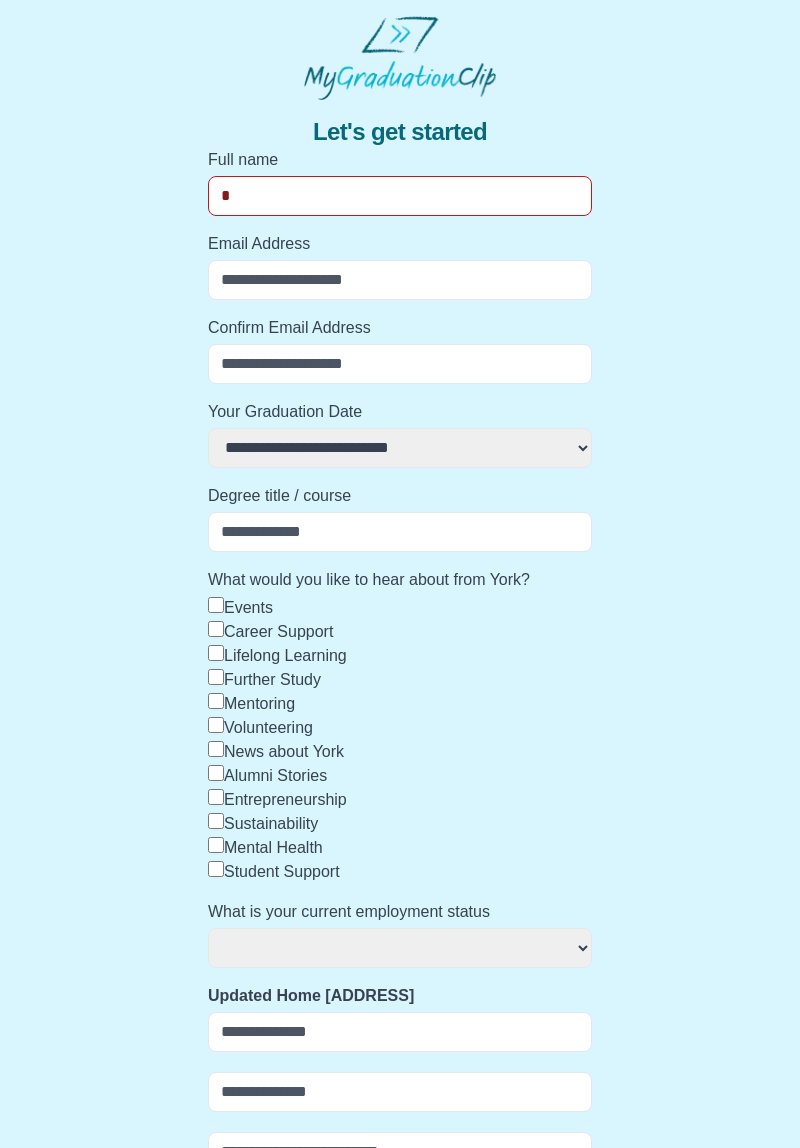 type on "**" 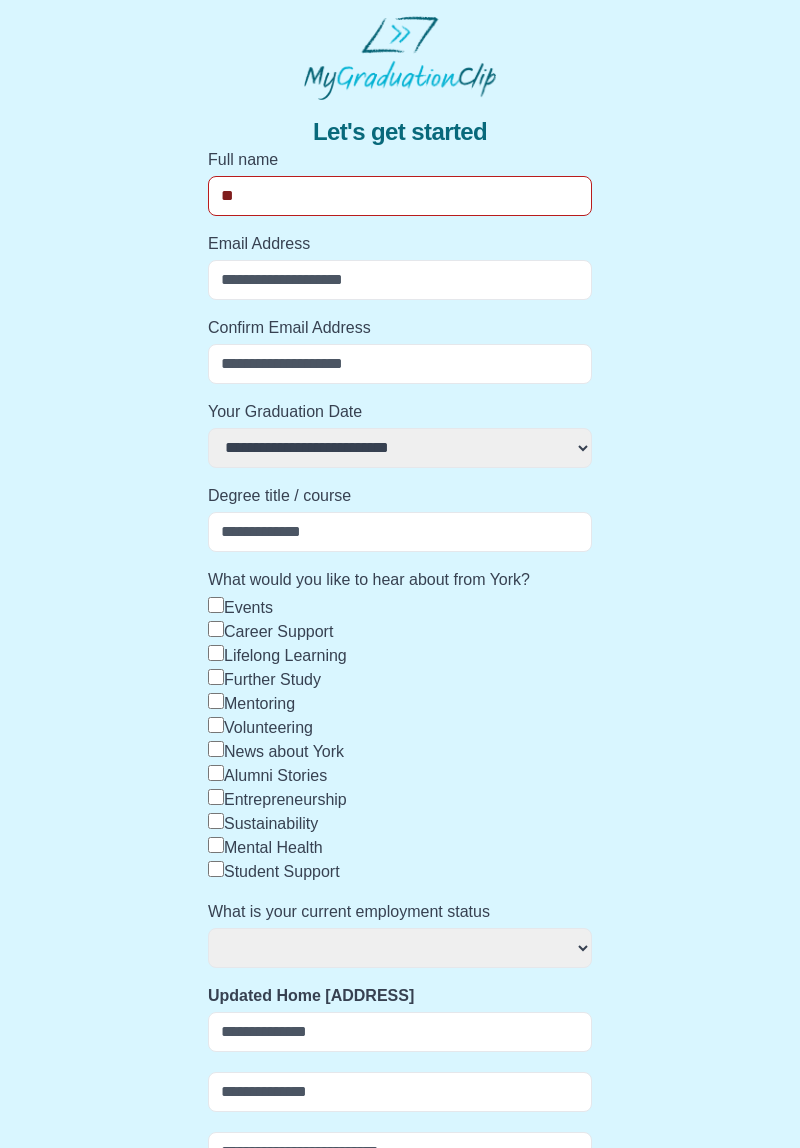 select 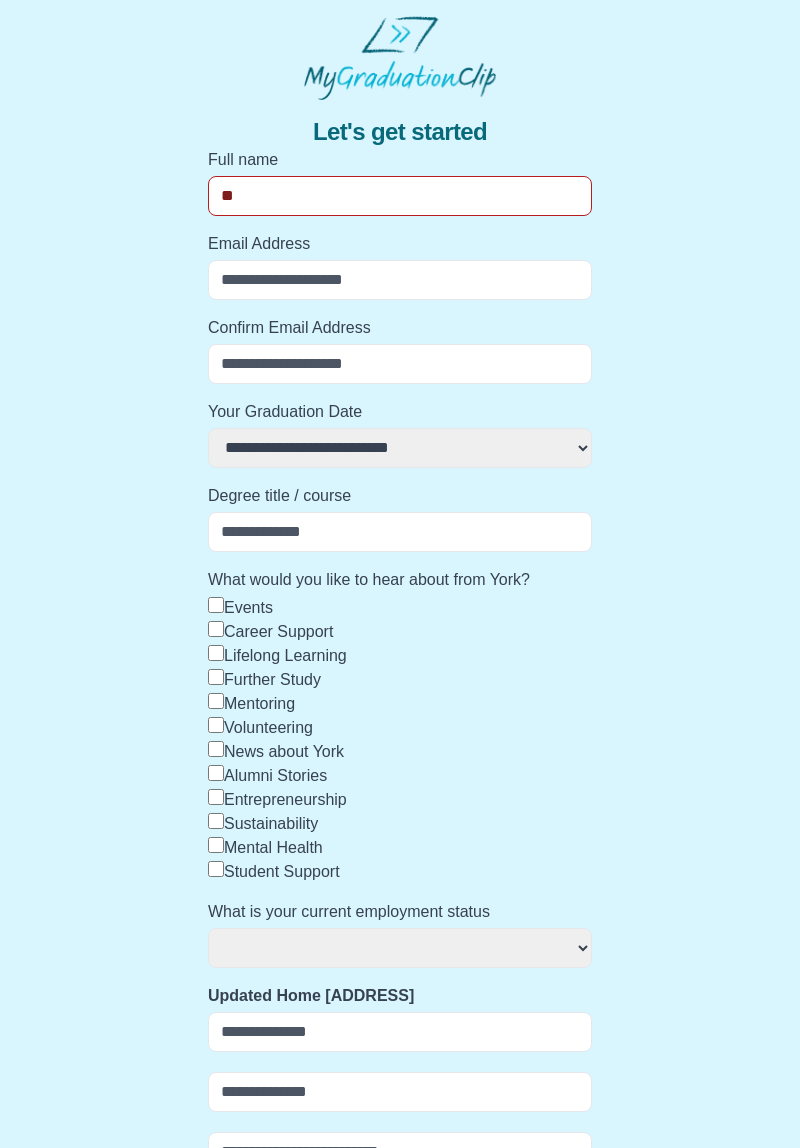 type on "***" 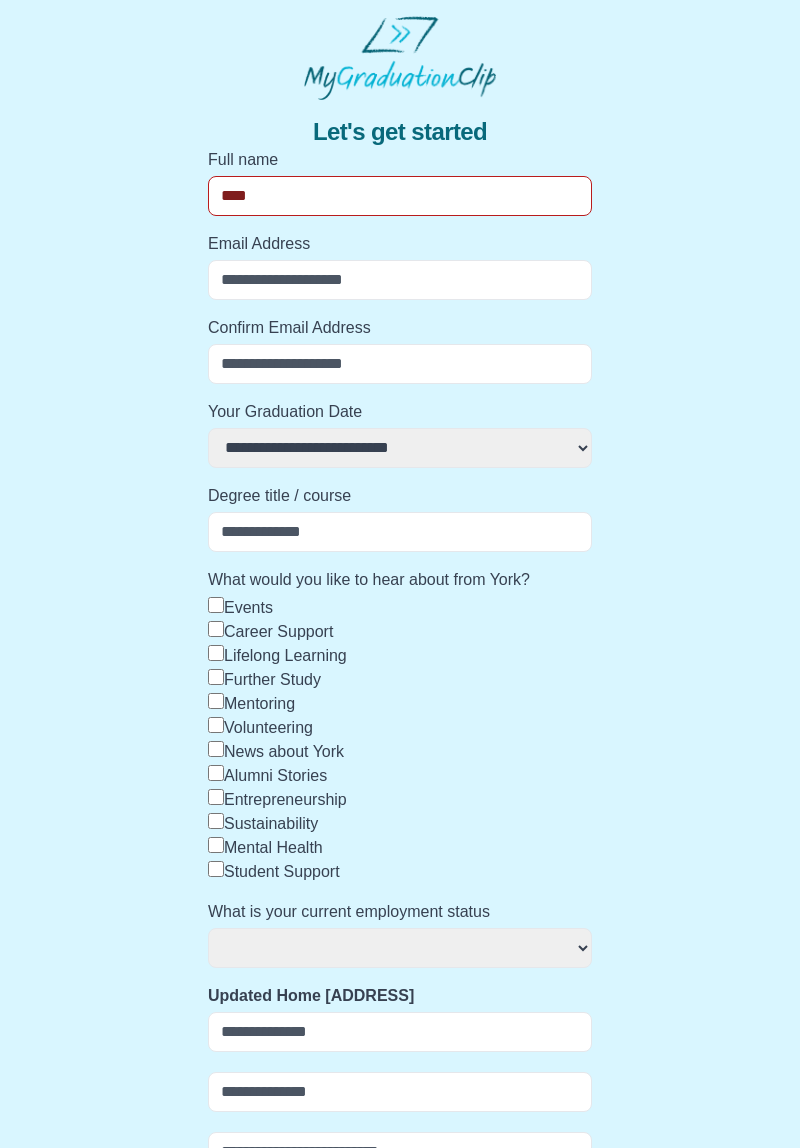 select 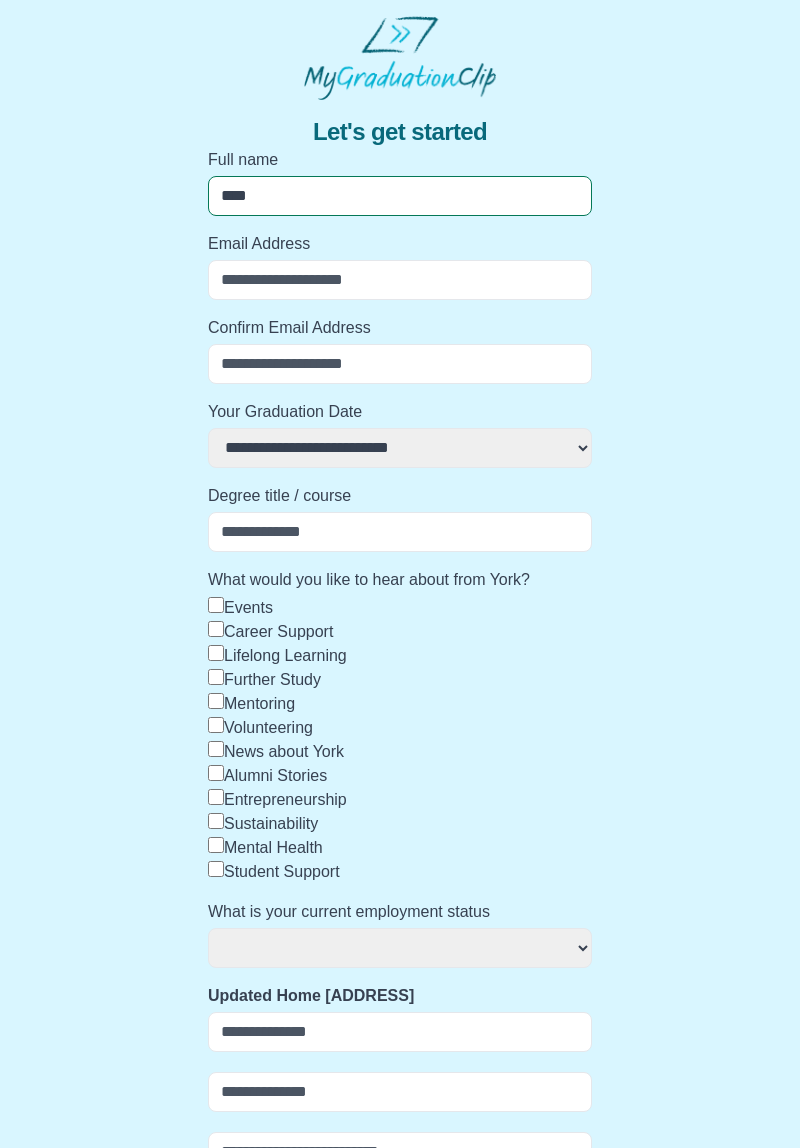 type on "**********" 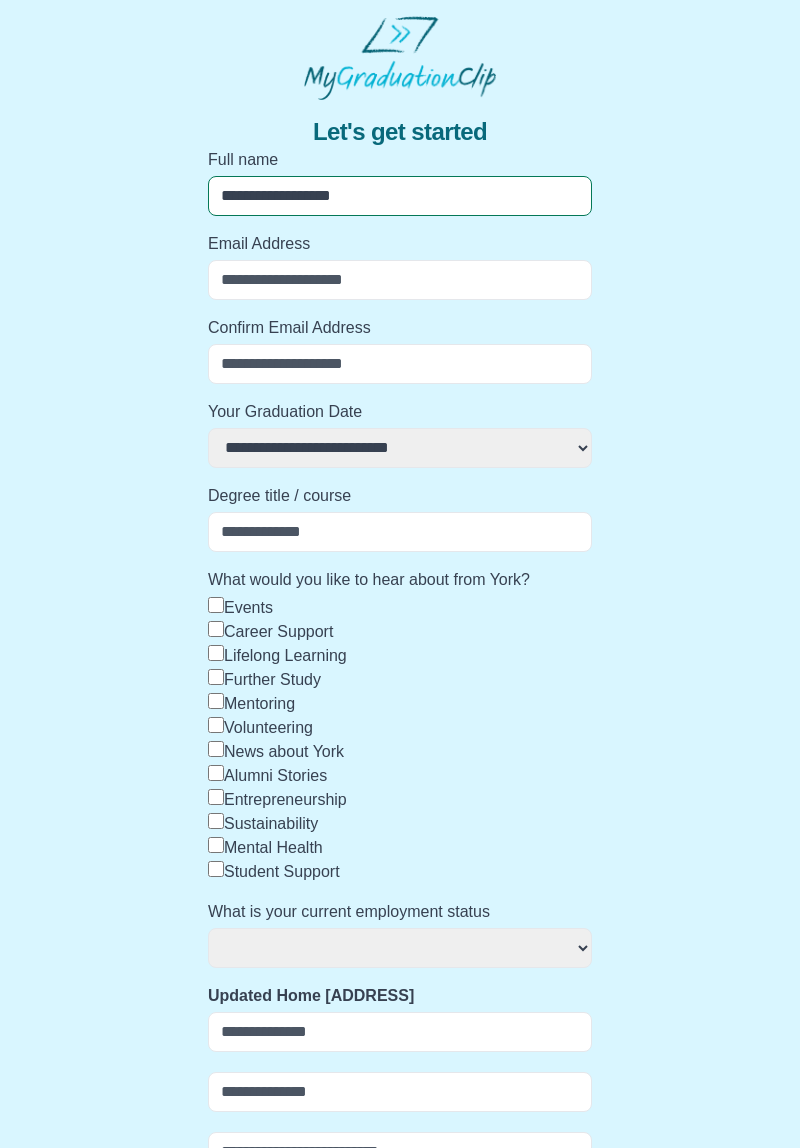 select 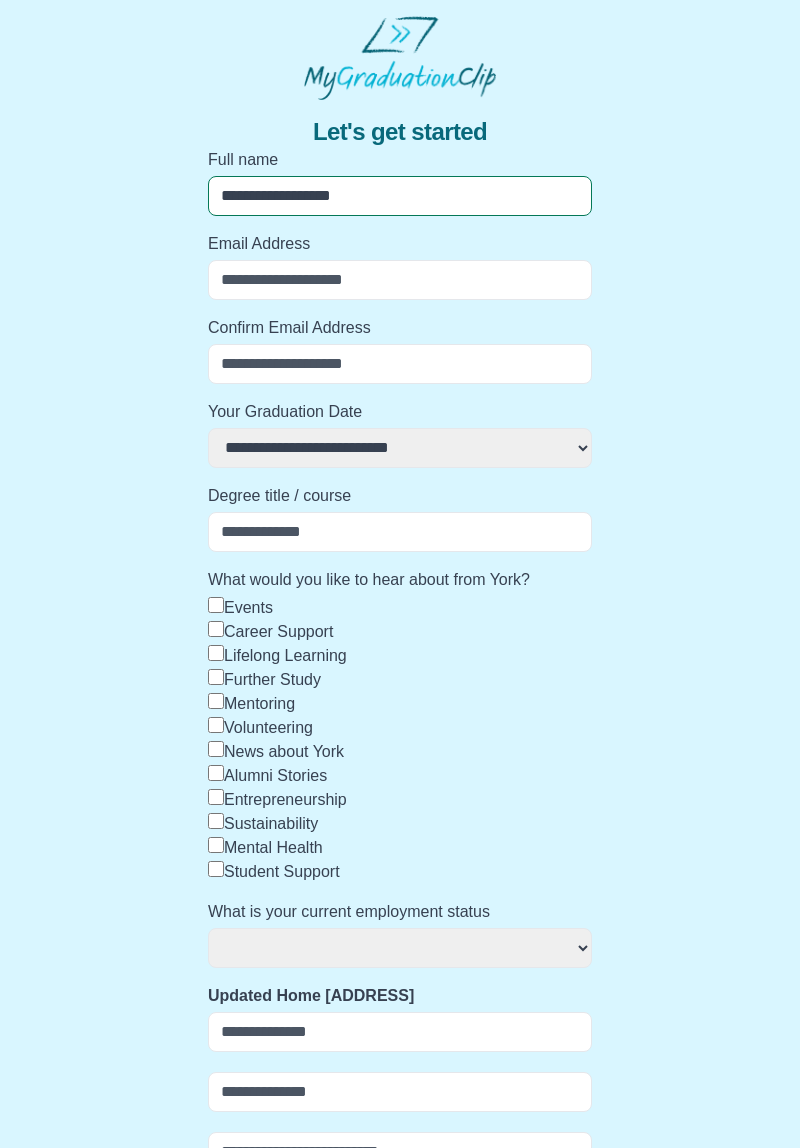 type on "**********" 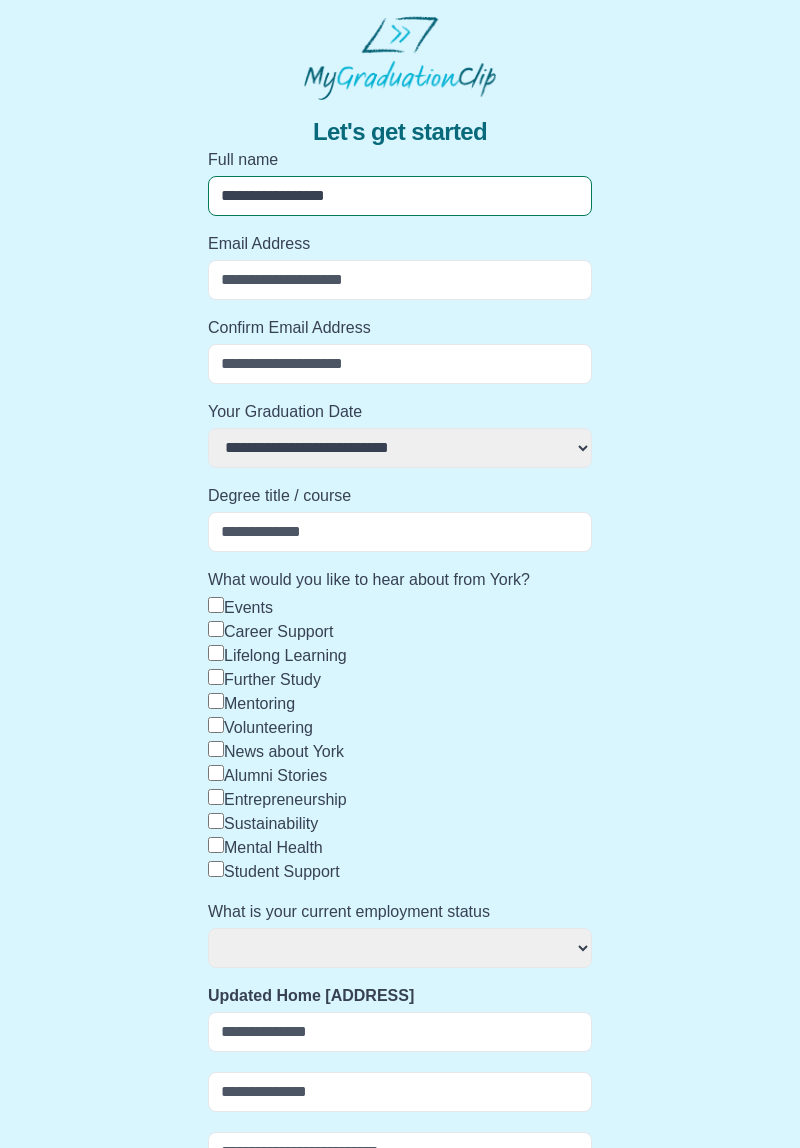 select 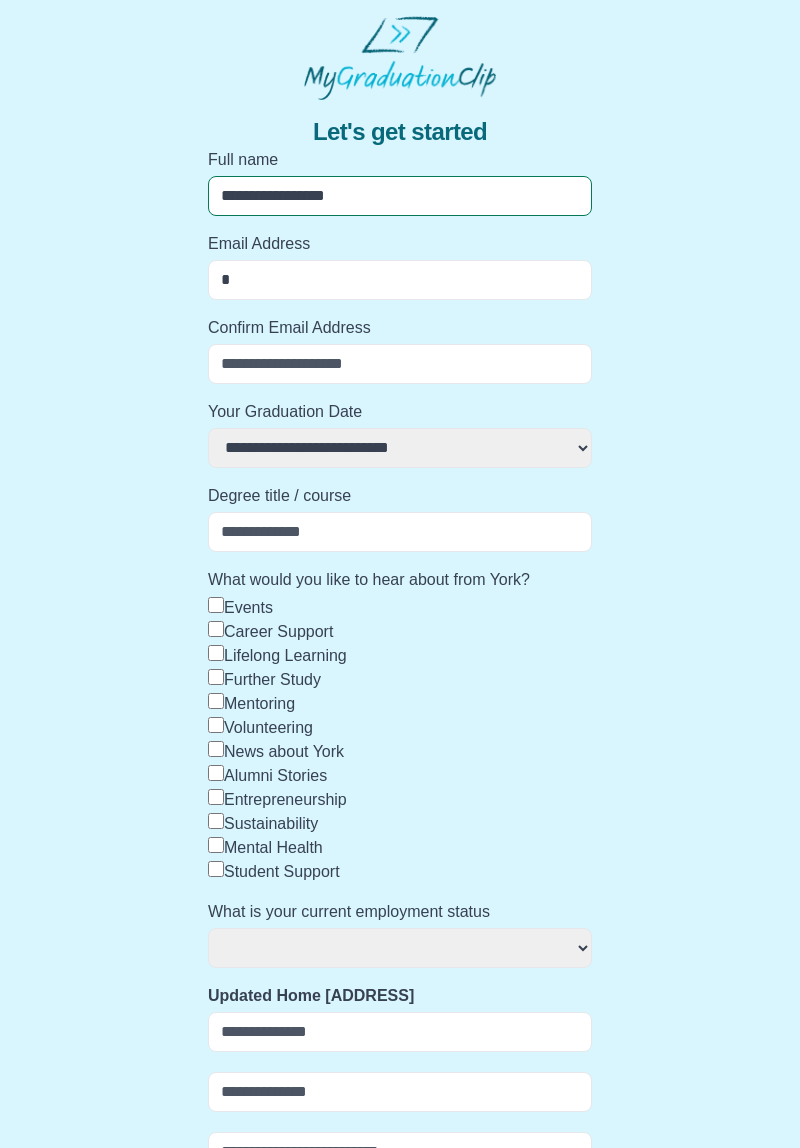 select 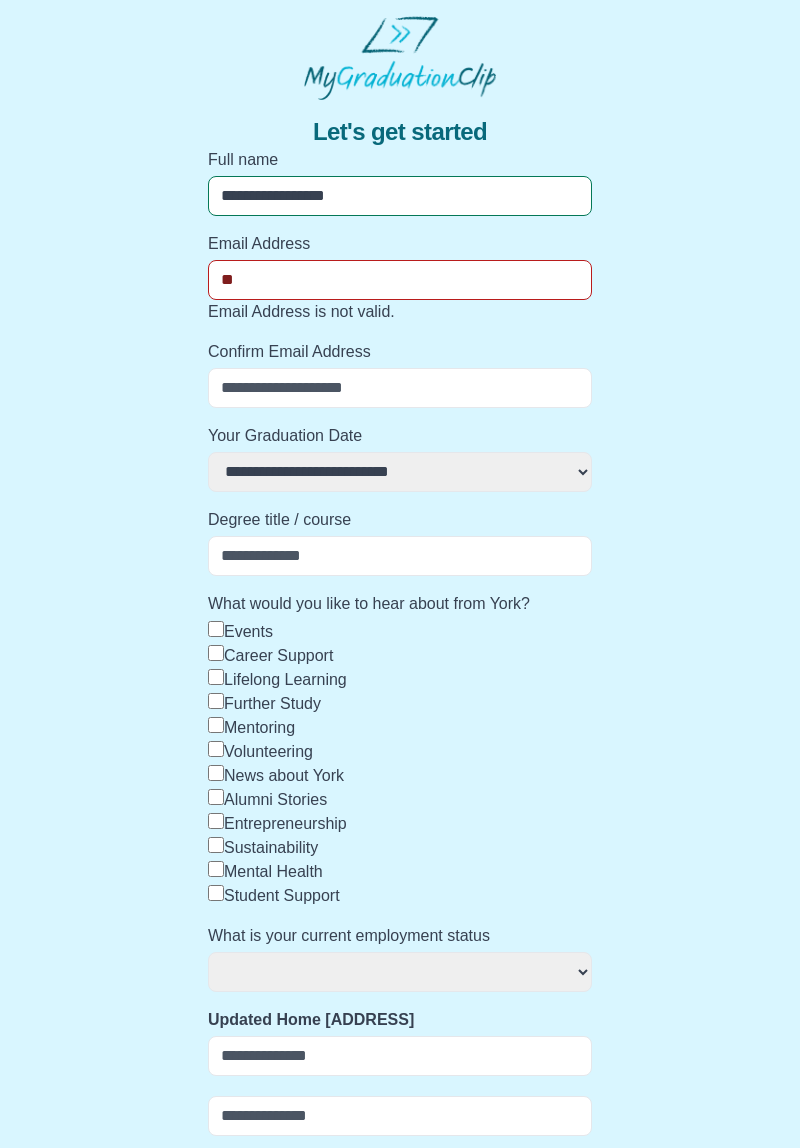 select 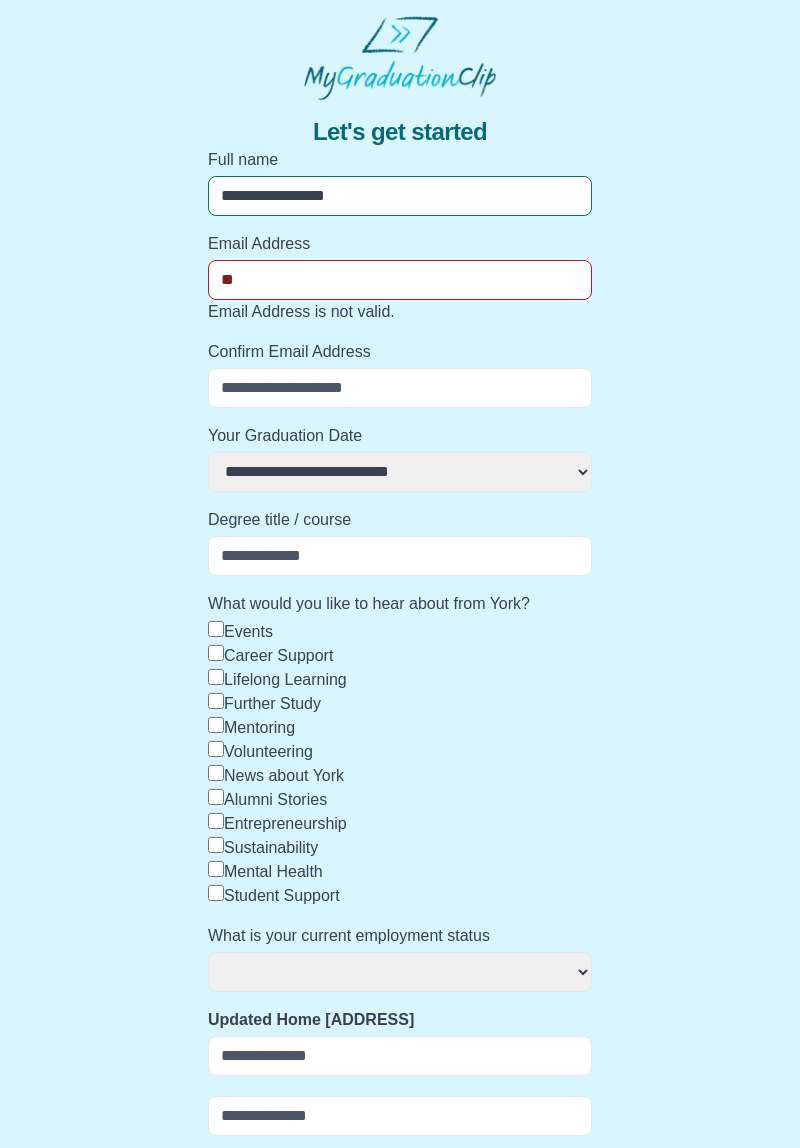 type on "***" 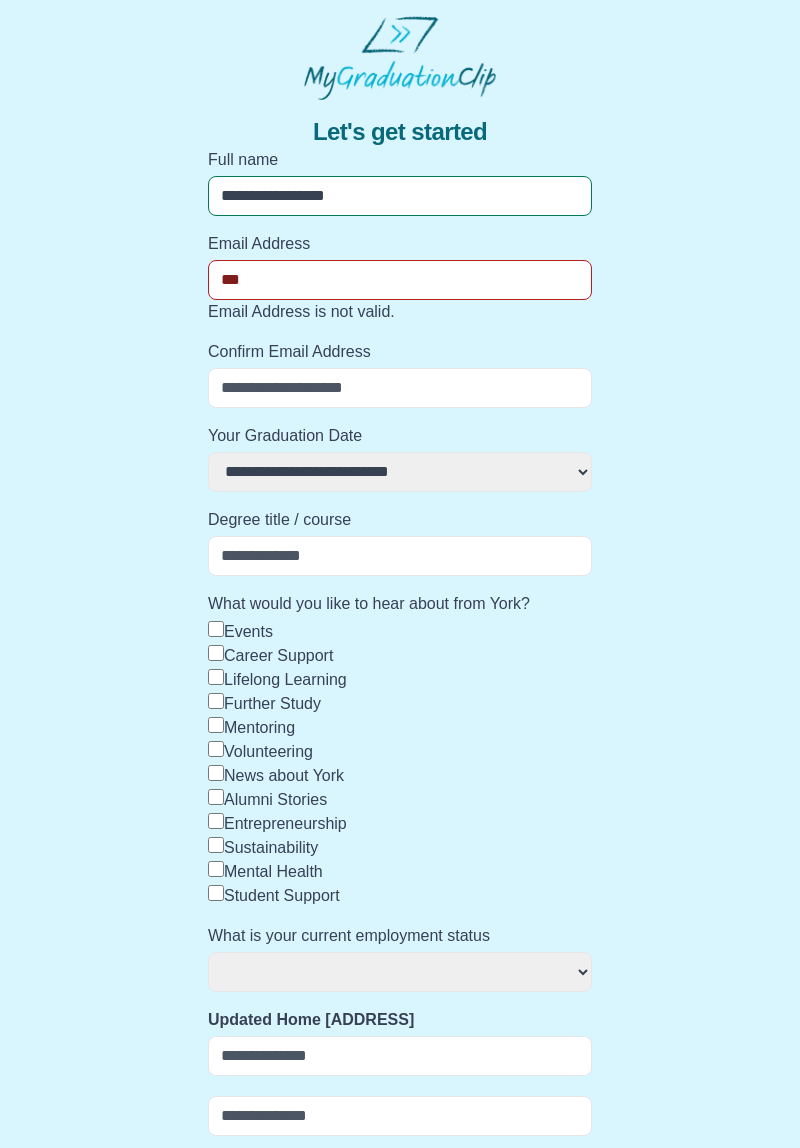 select 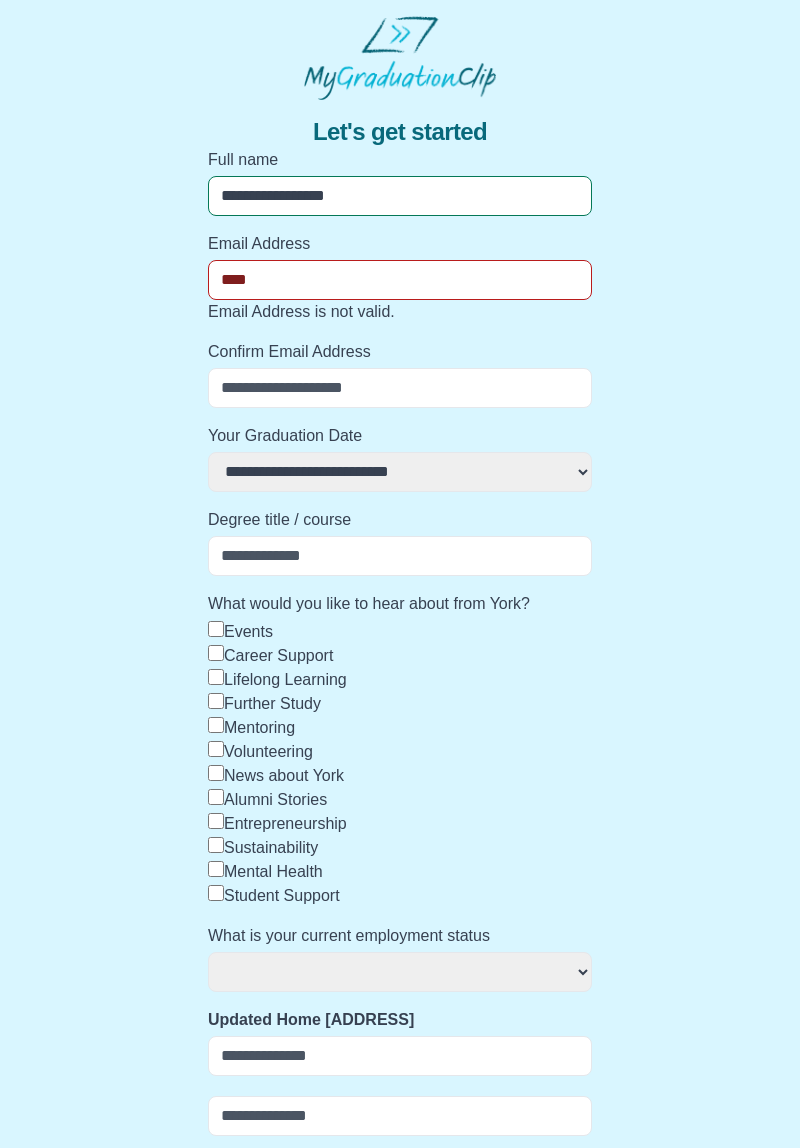 select 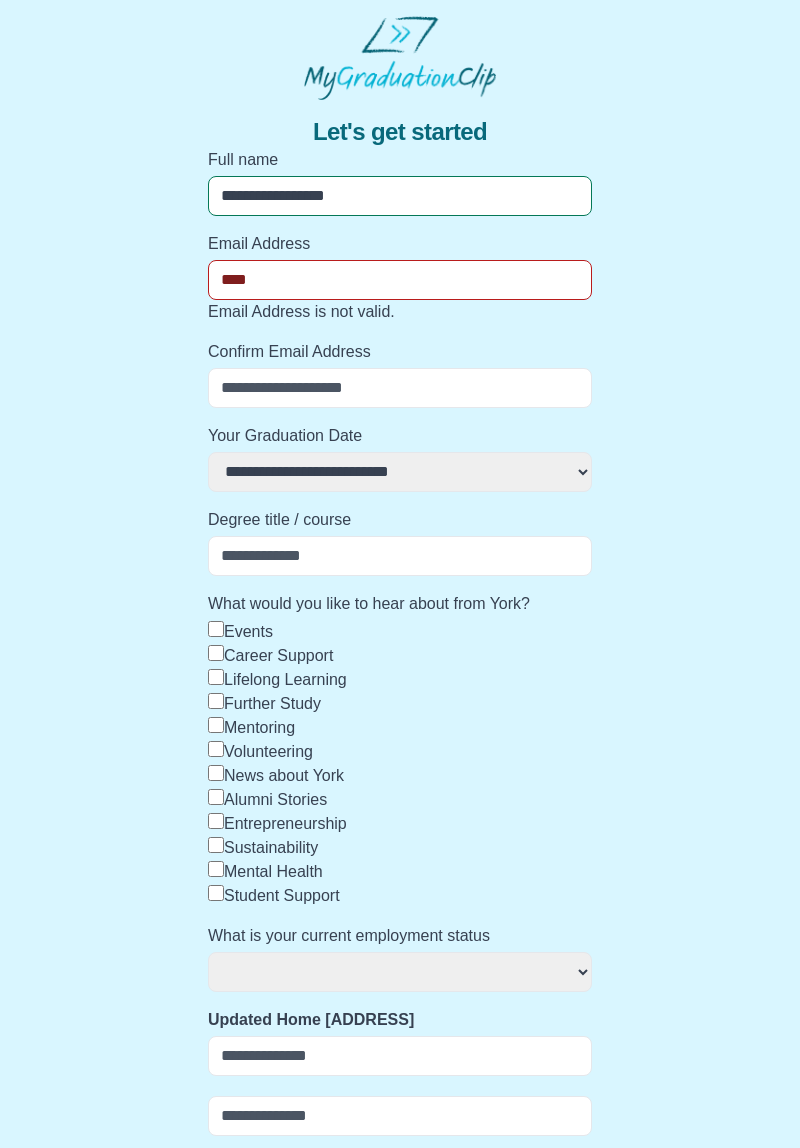 type on "**********" 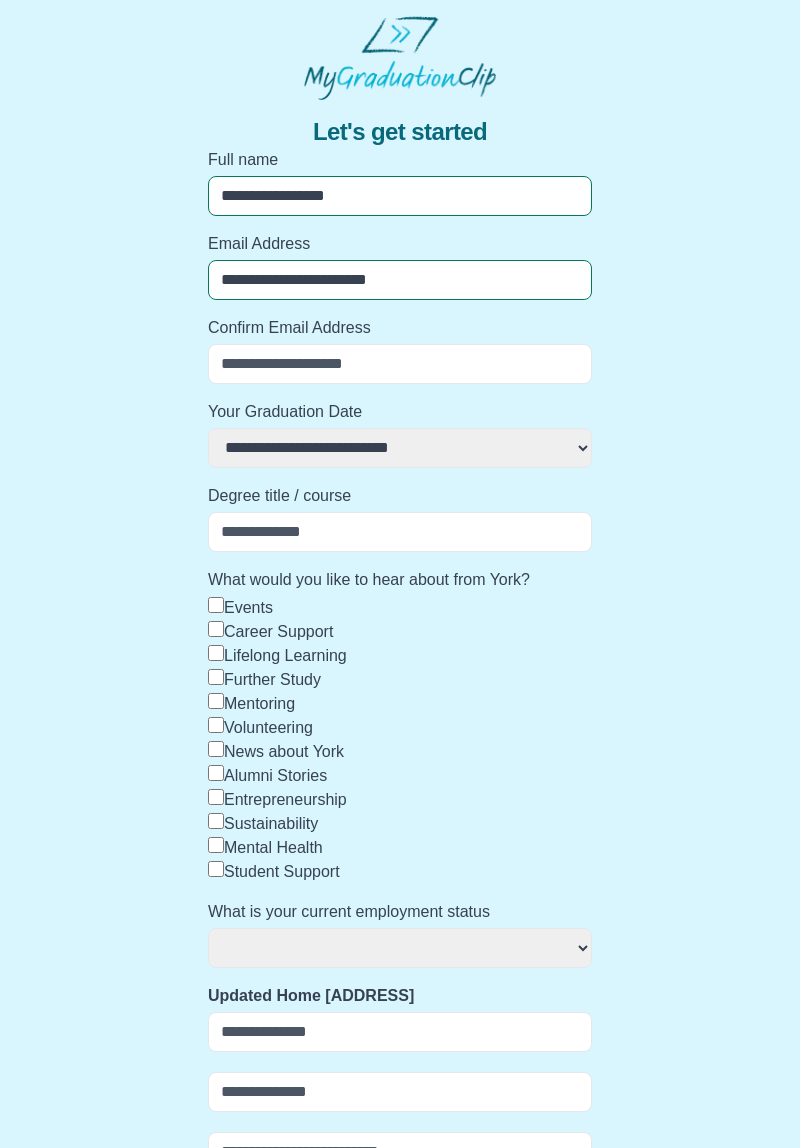 select 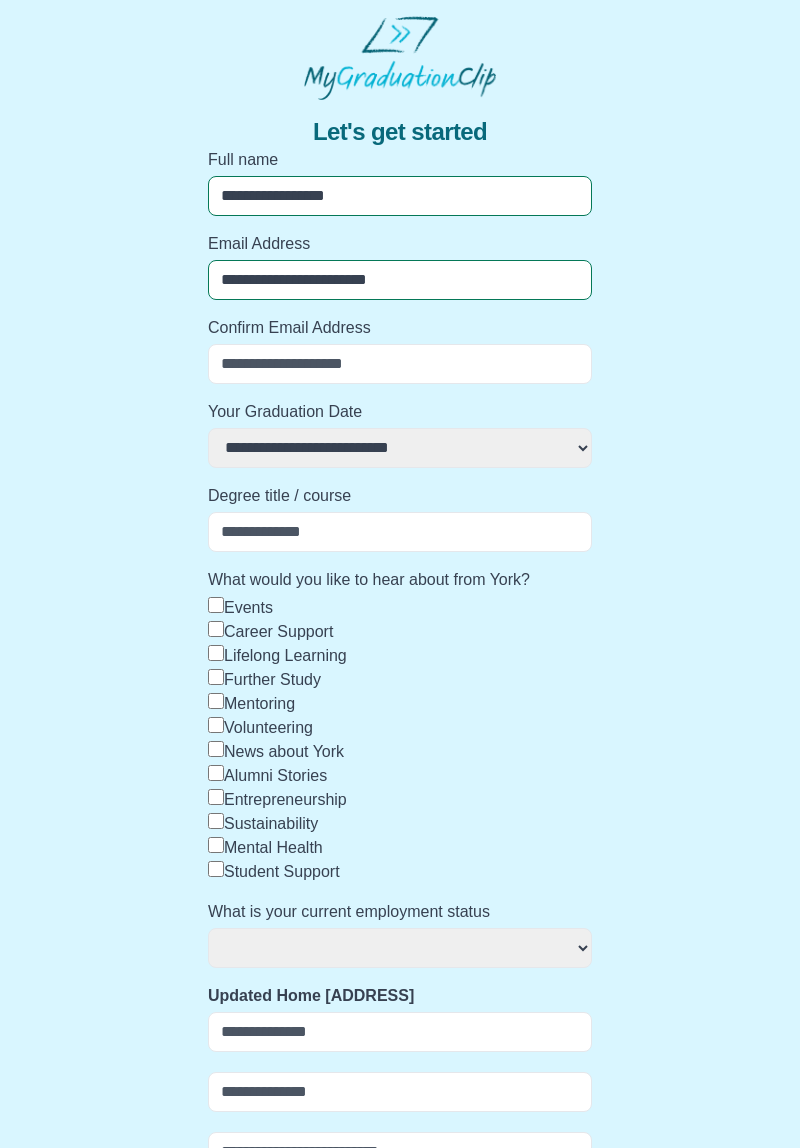 type on "**********" 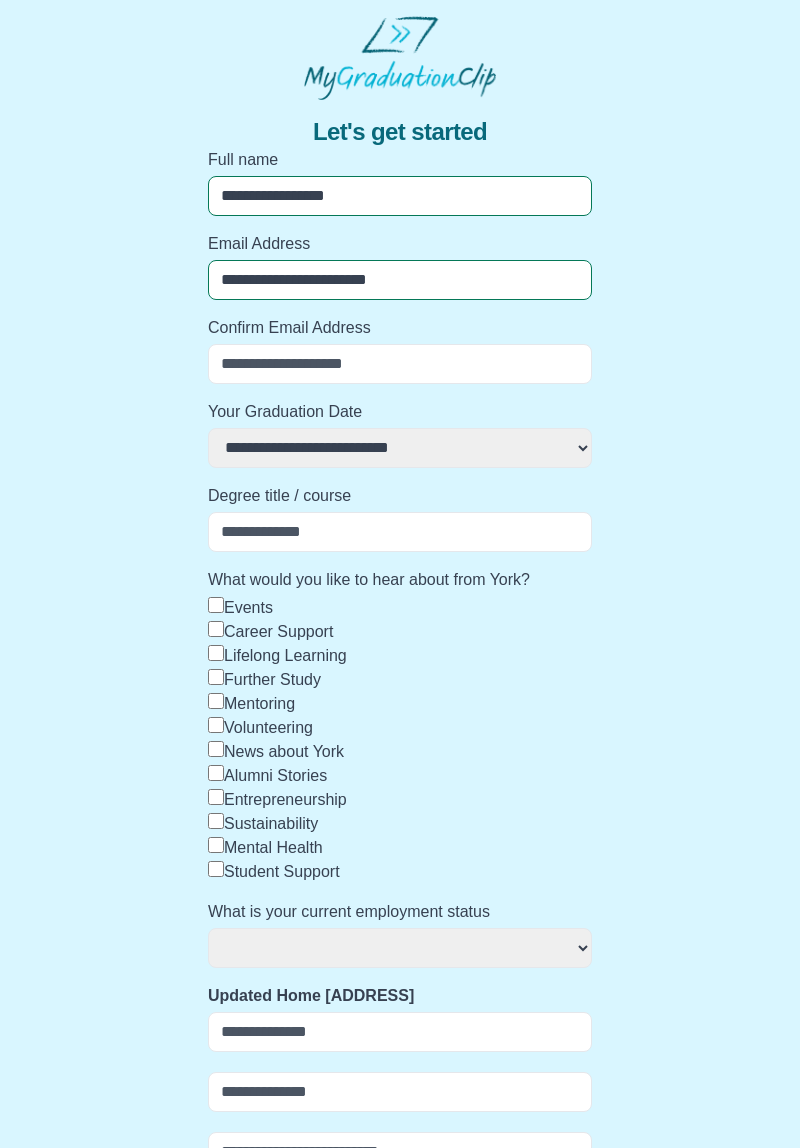 type on "*" 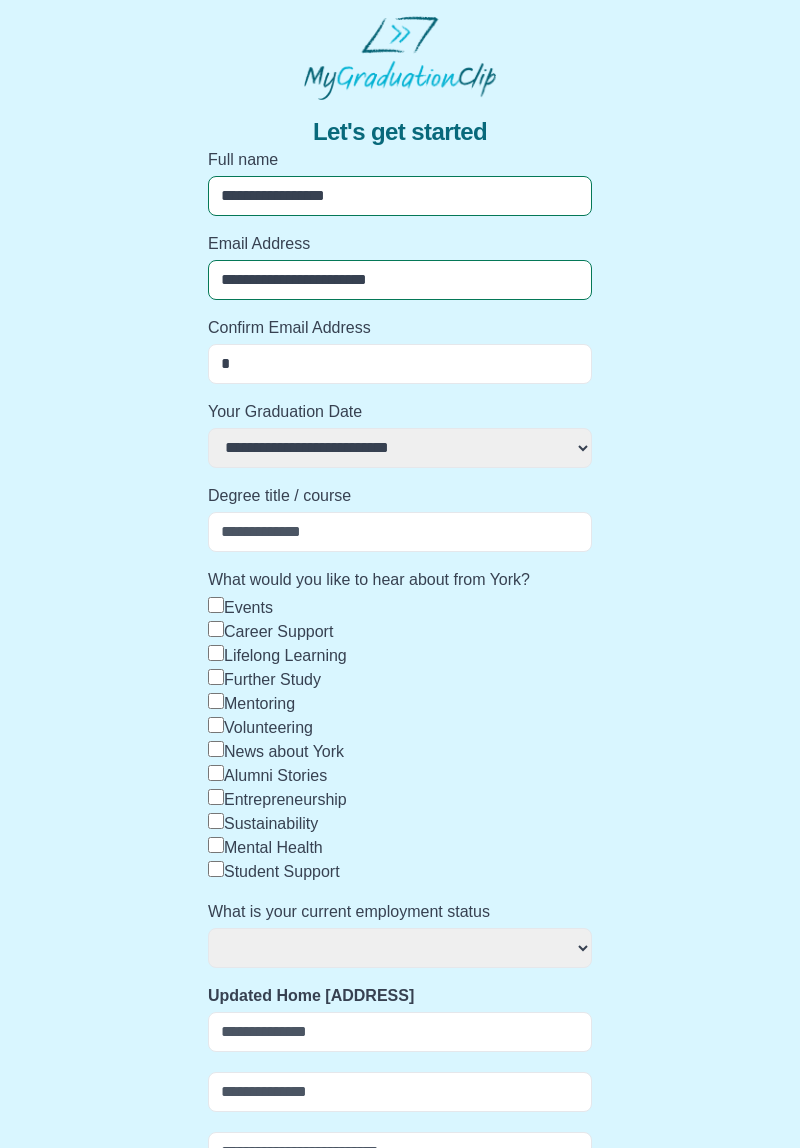 select 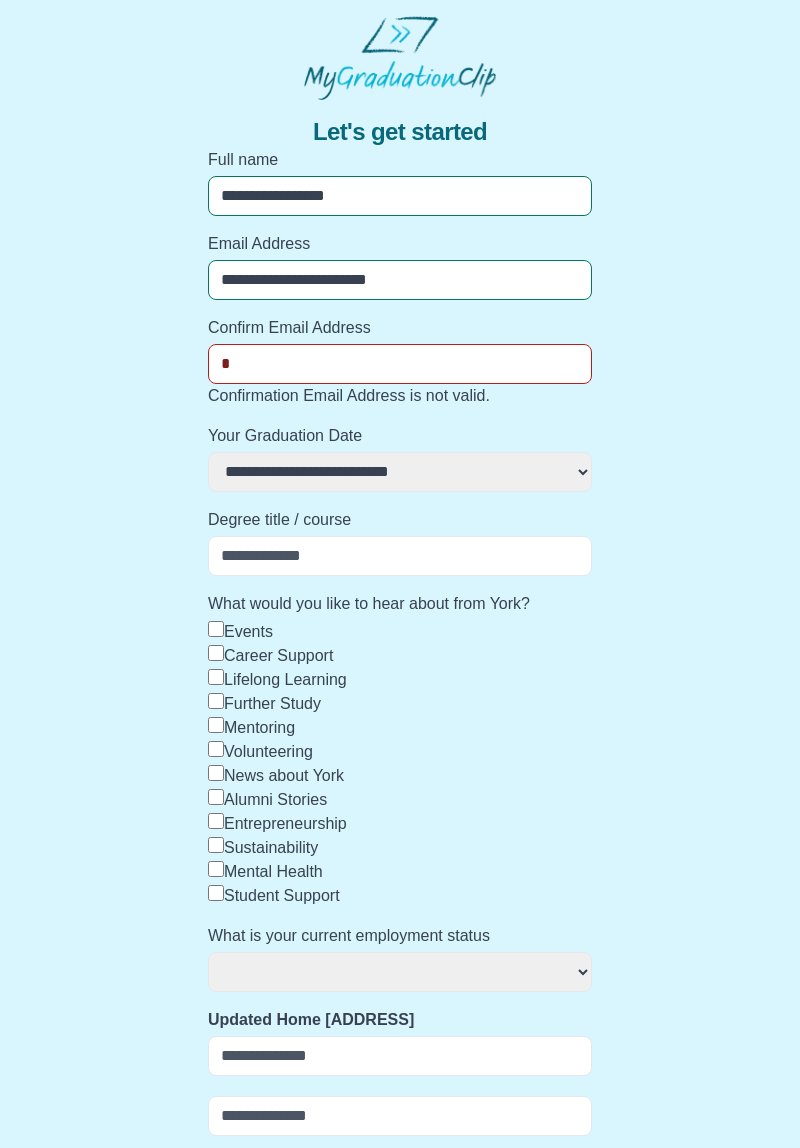 type on "**" 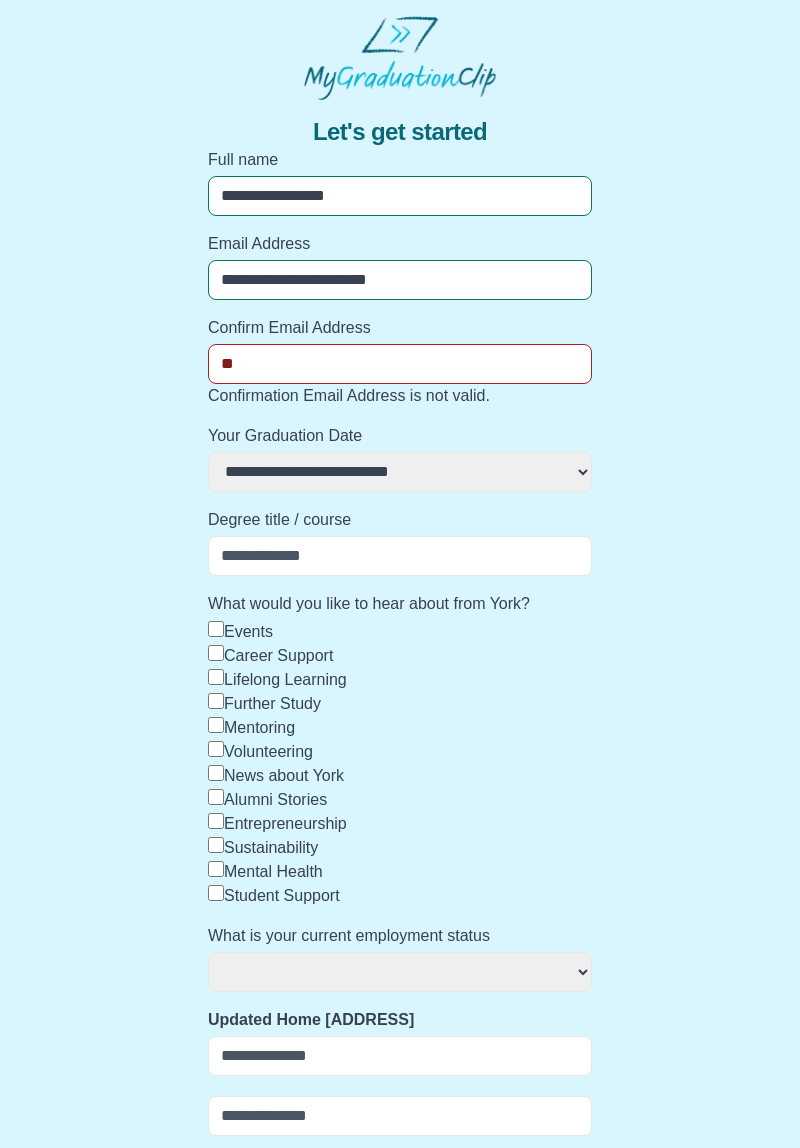 select 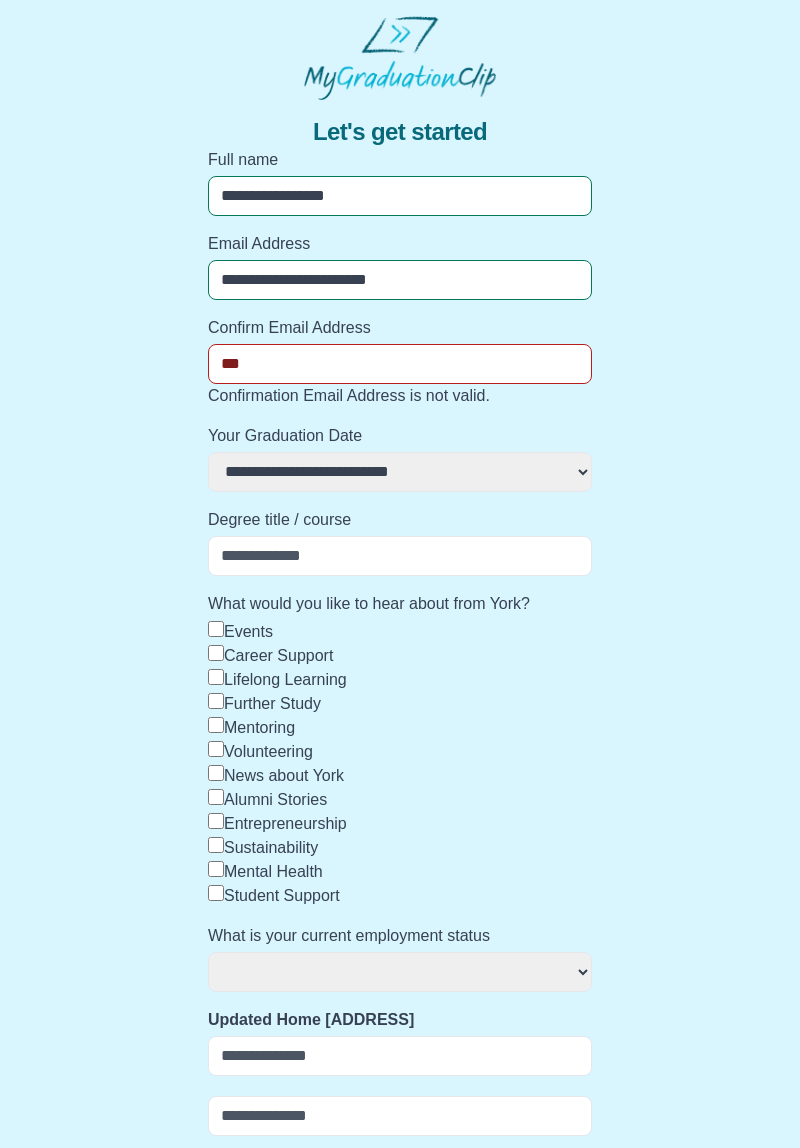 select 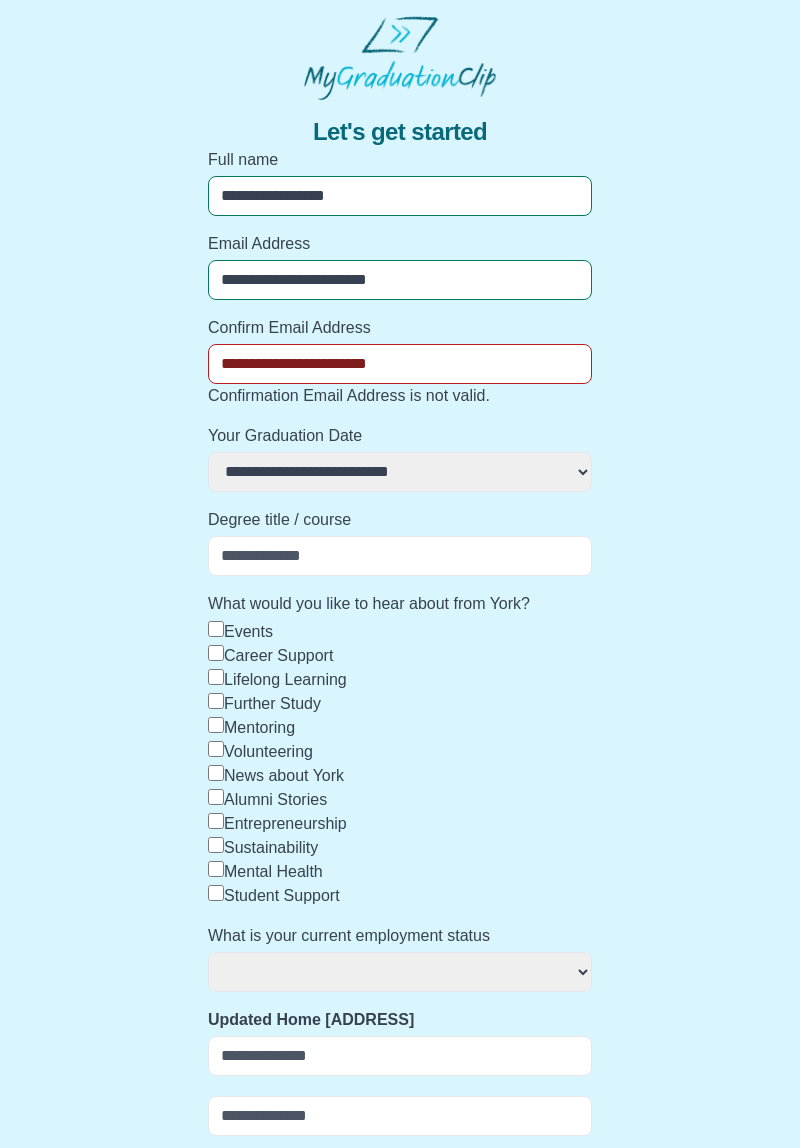 select 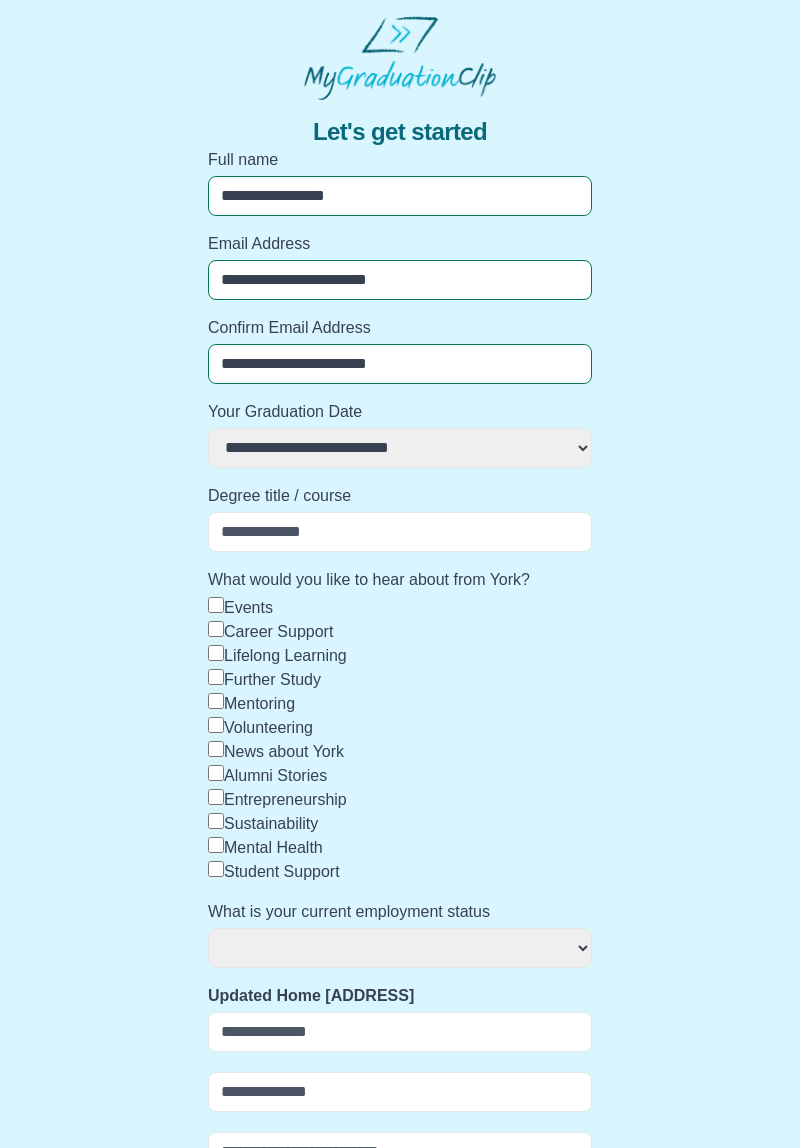 type on "**********" 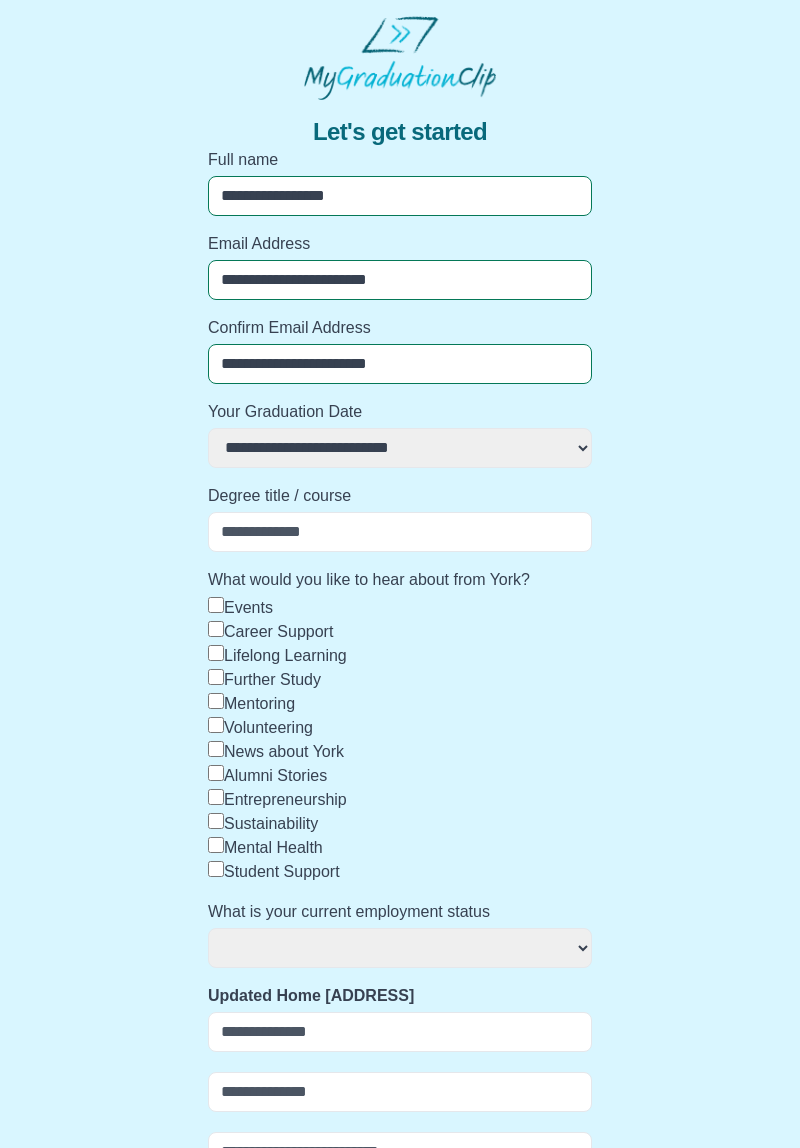 click on "**********" at bounding box center [400, 448] 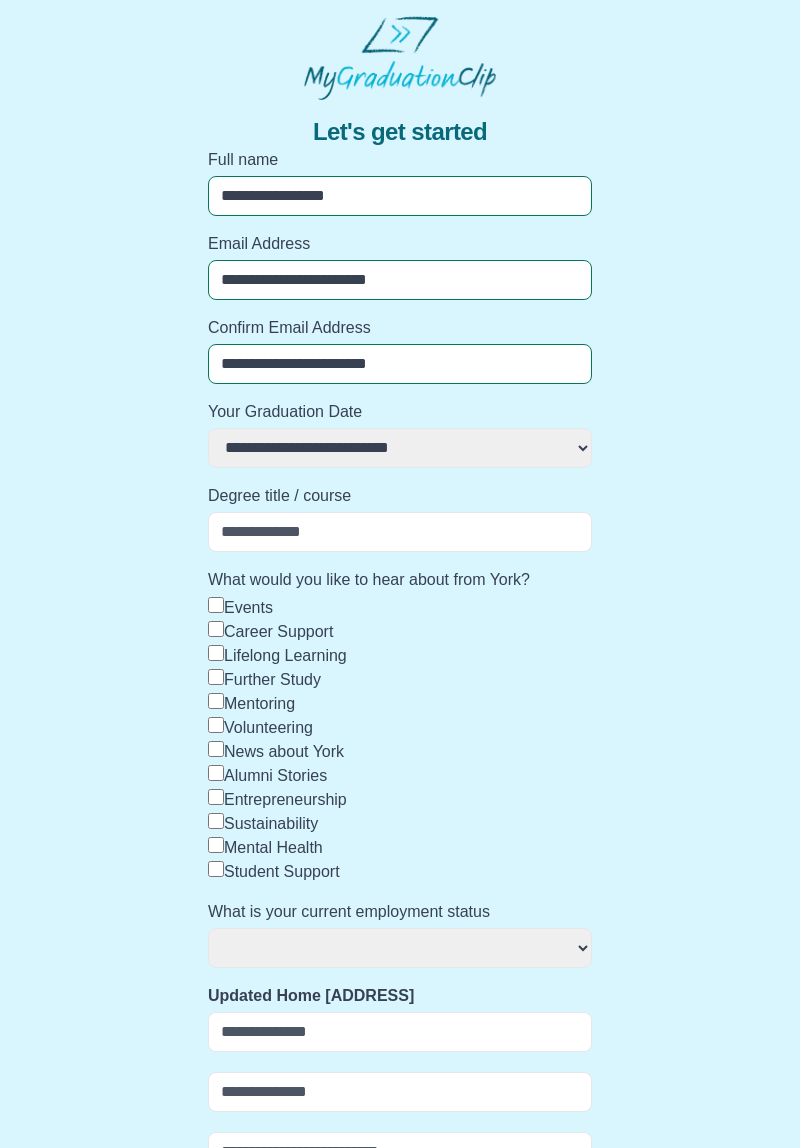 select on "**********" 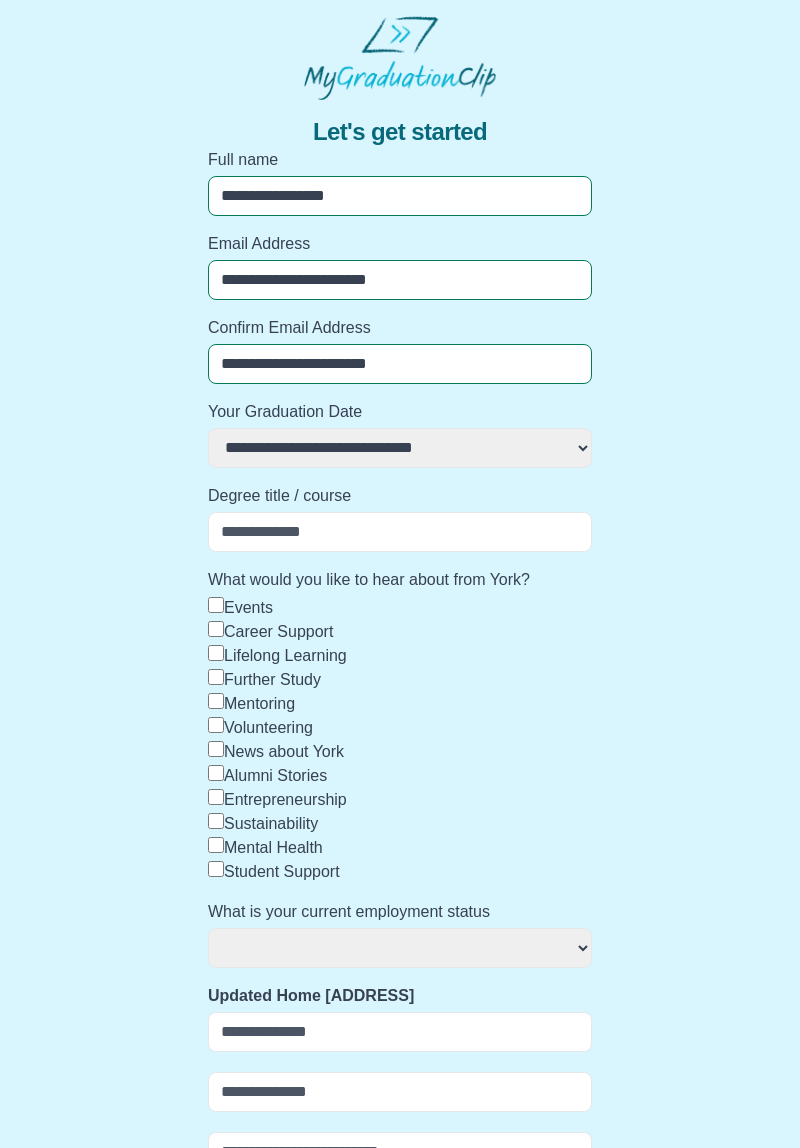 select 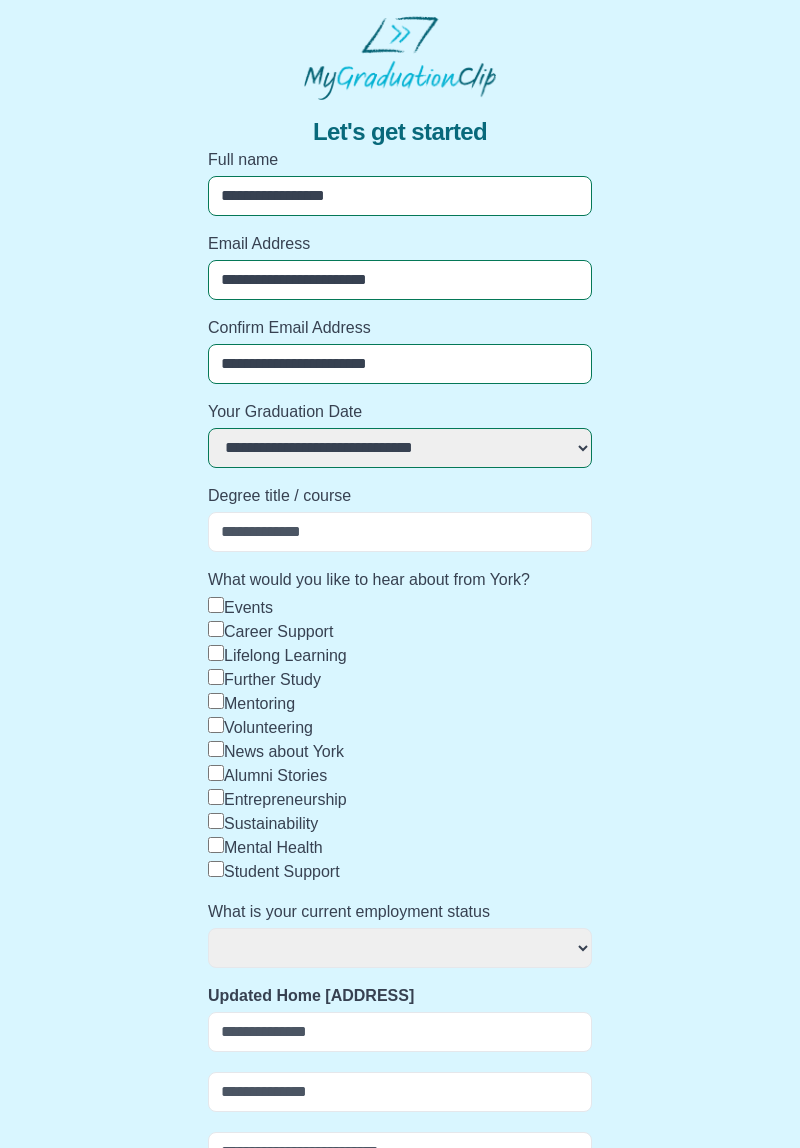 click on "Degree title / course" at bounding box center [400, 532] 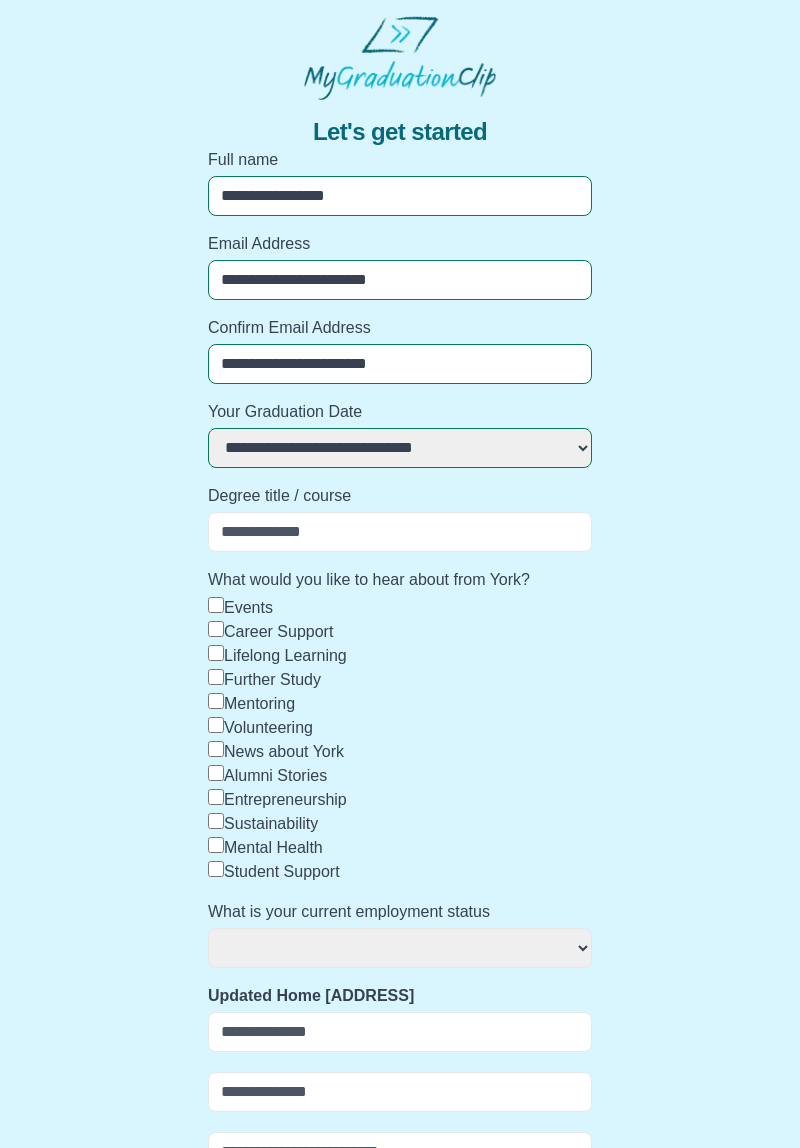 type on "*" 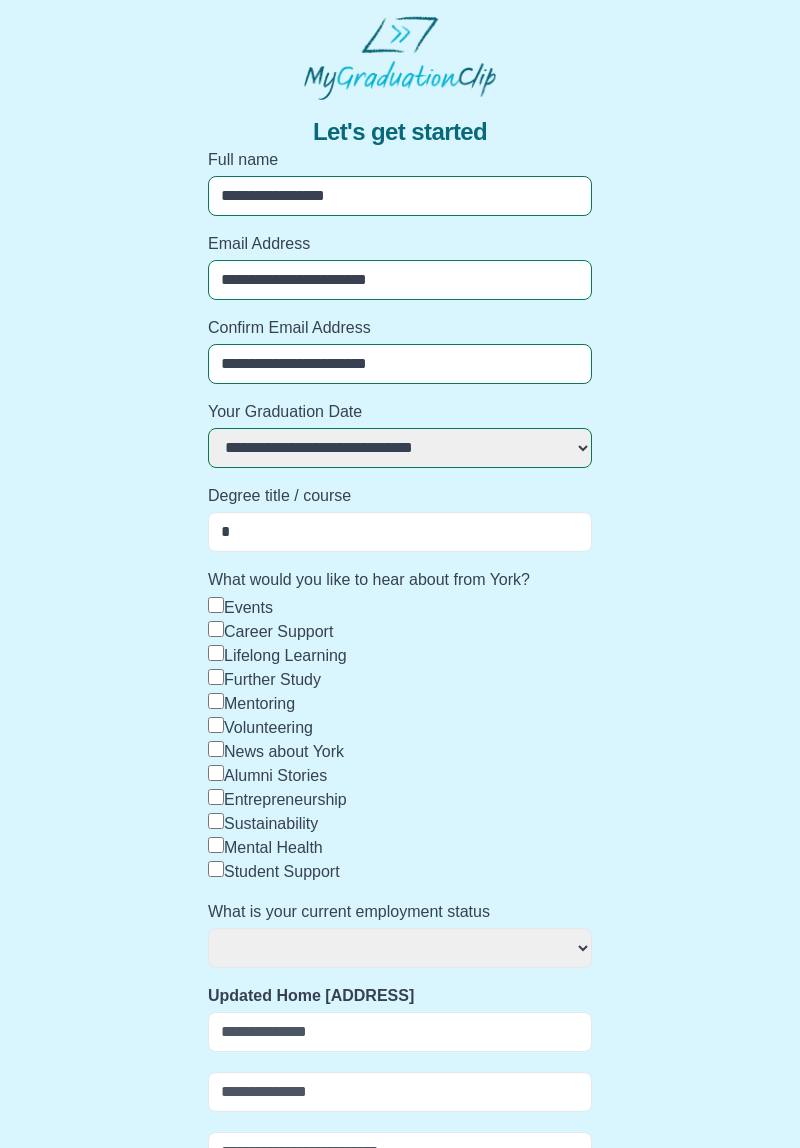 select 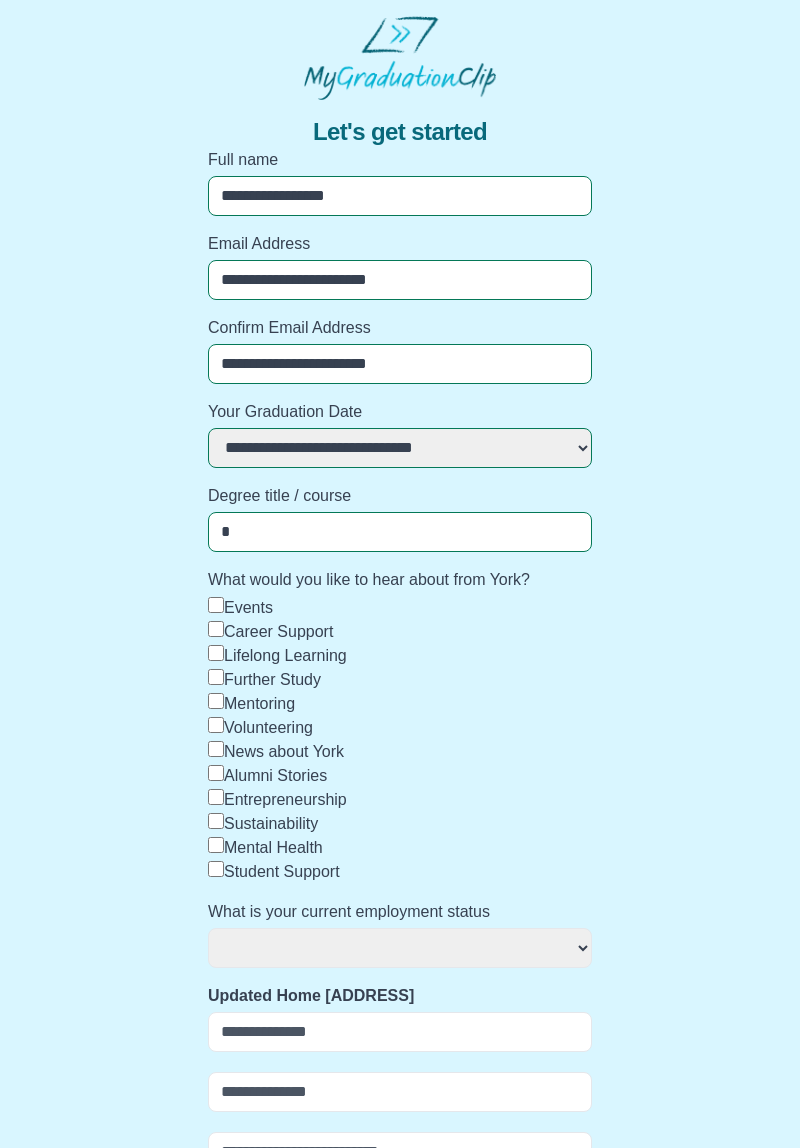 type on "**" 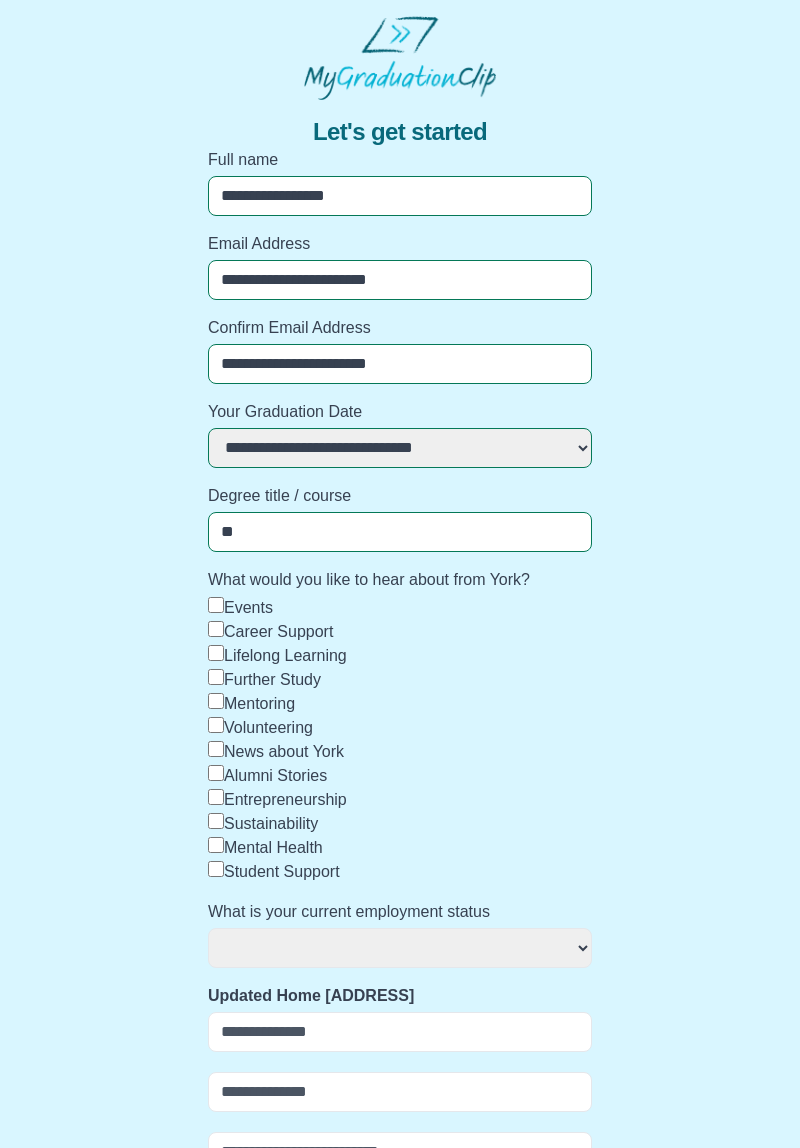select 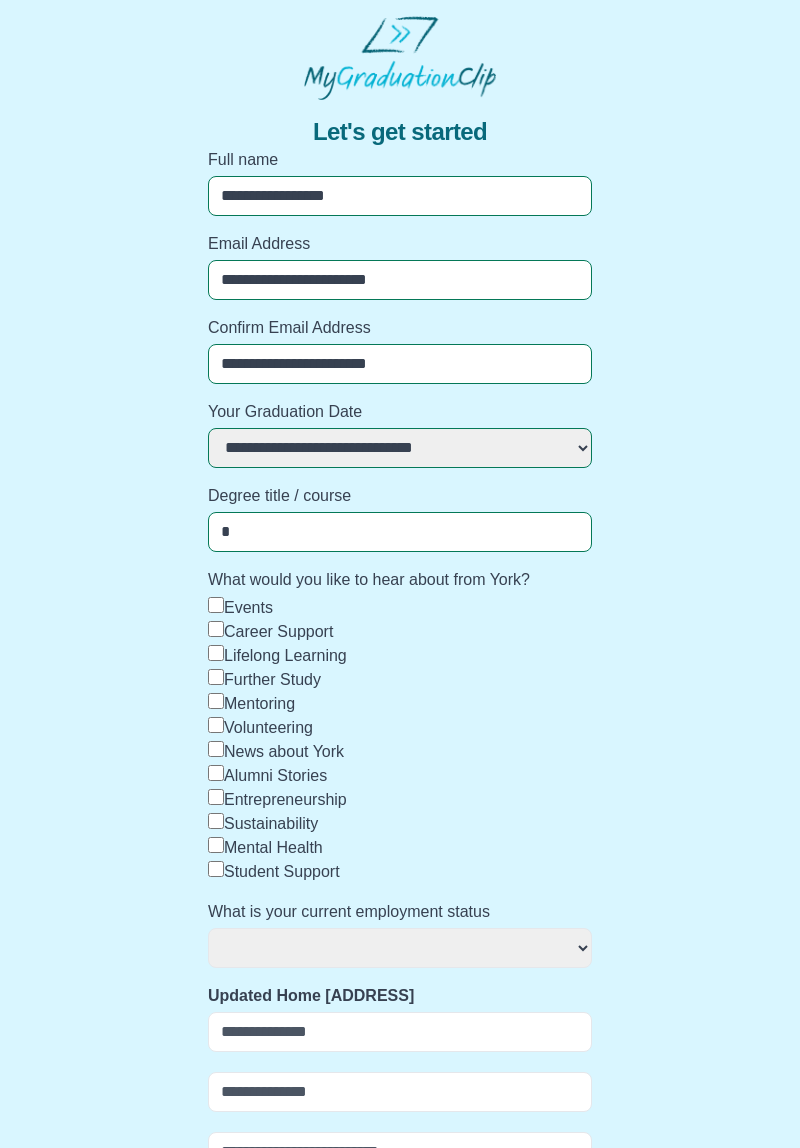 select 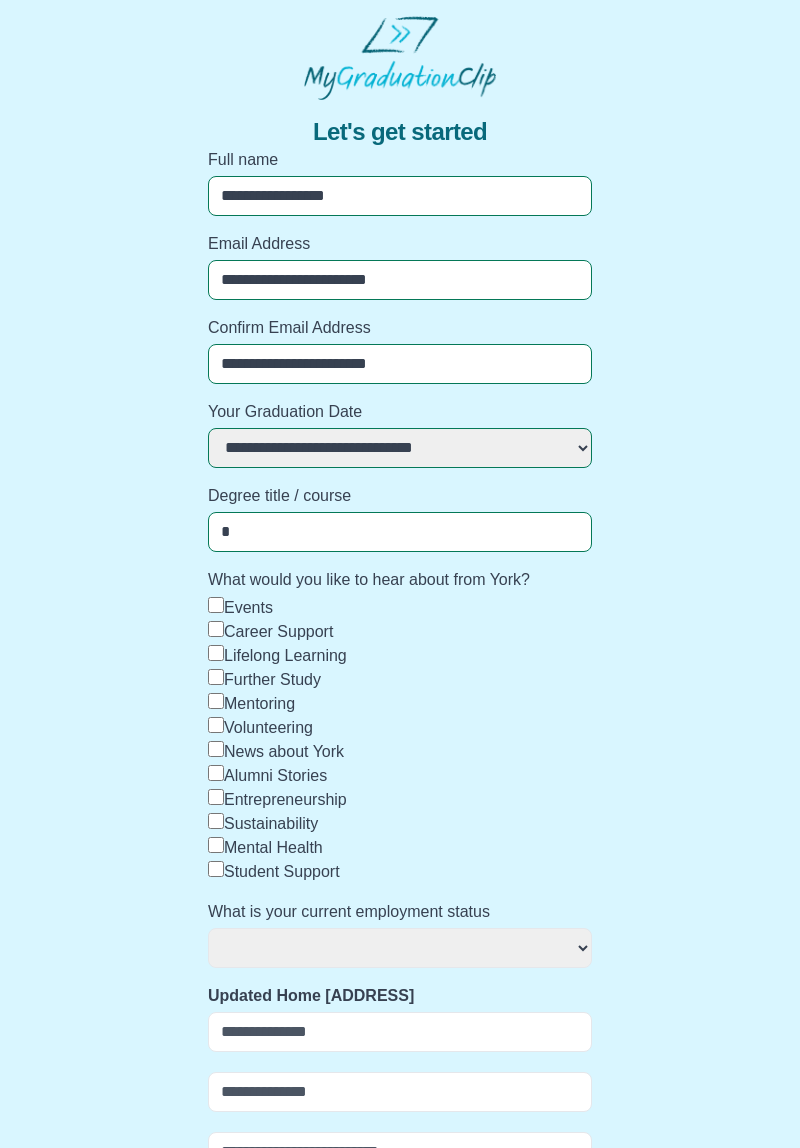 type on "**" 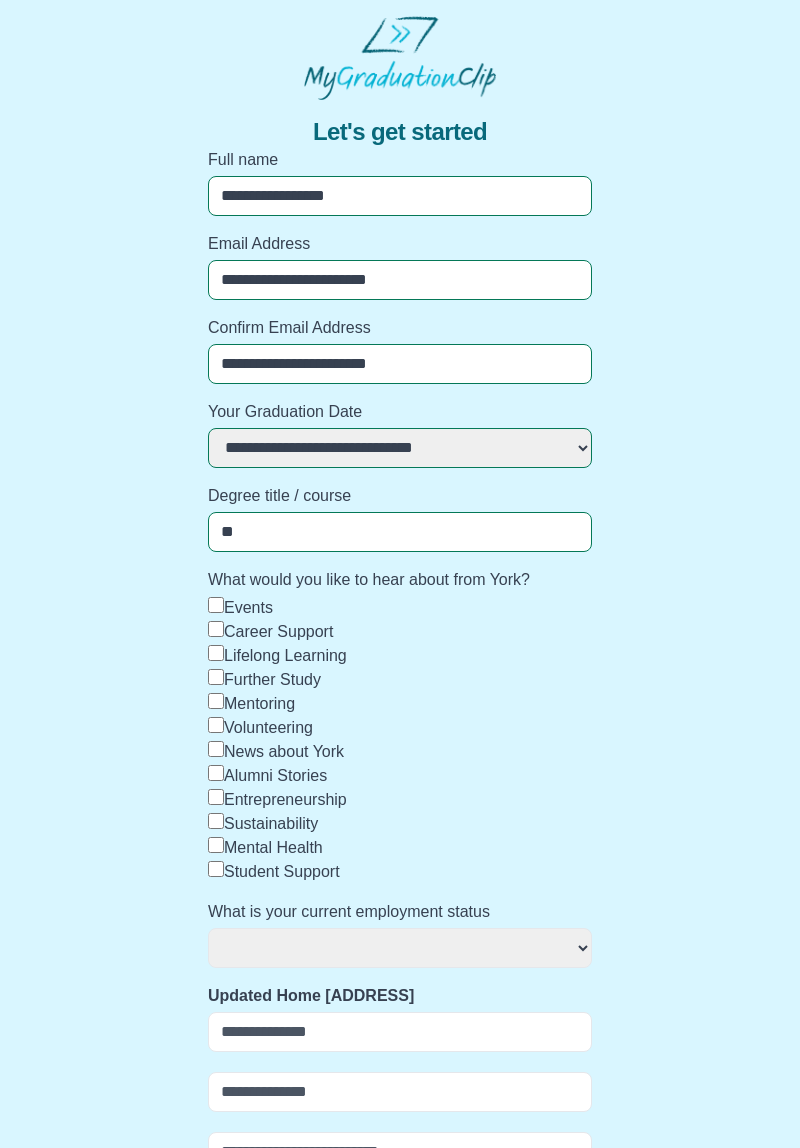 select 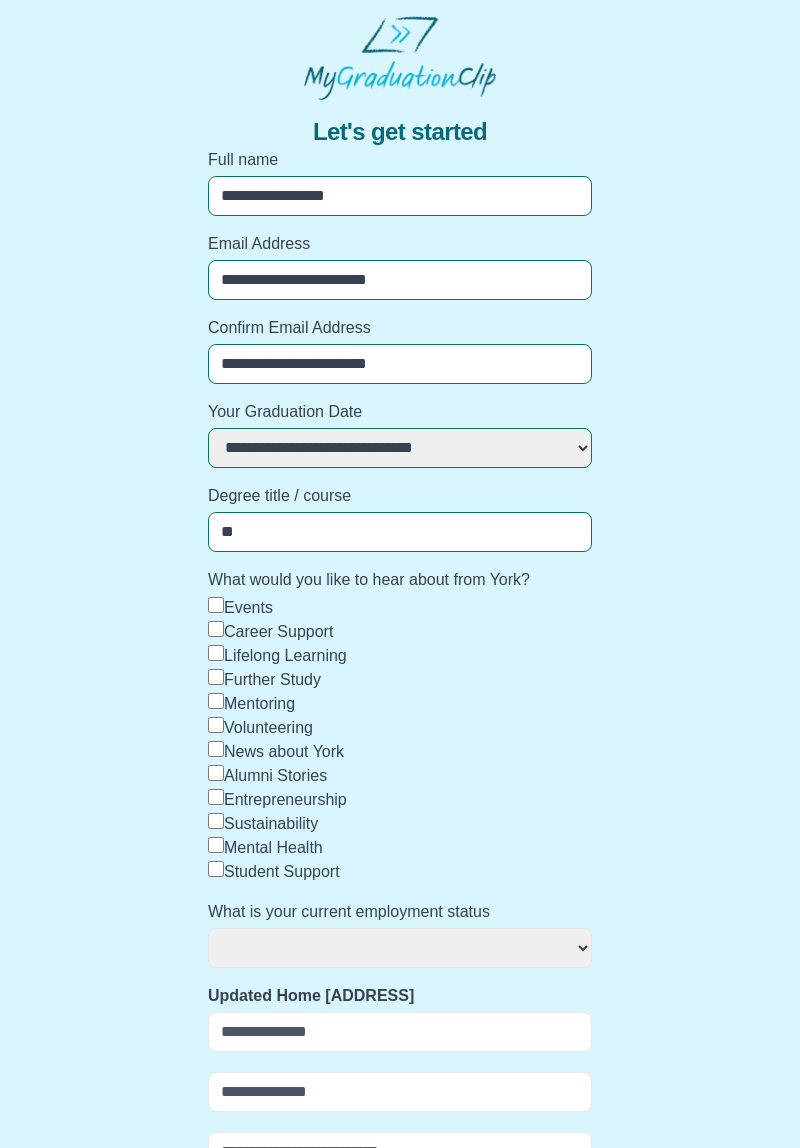 type on "**" 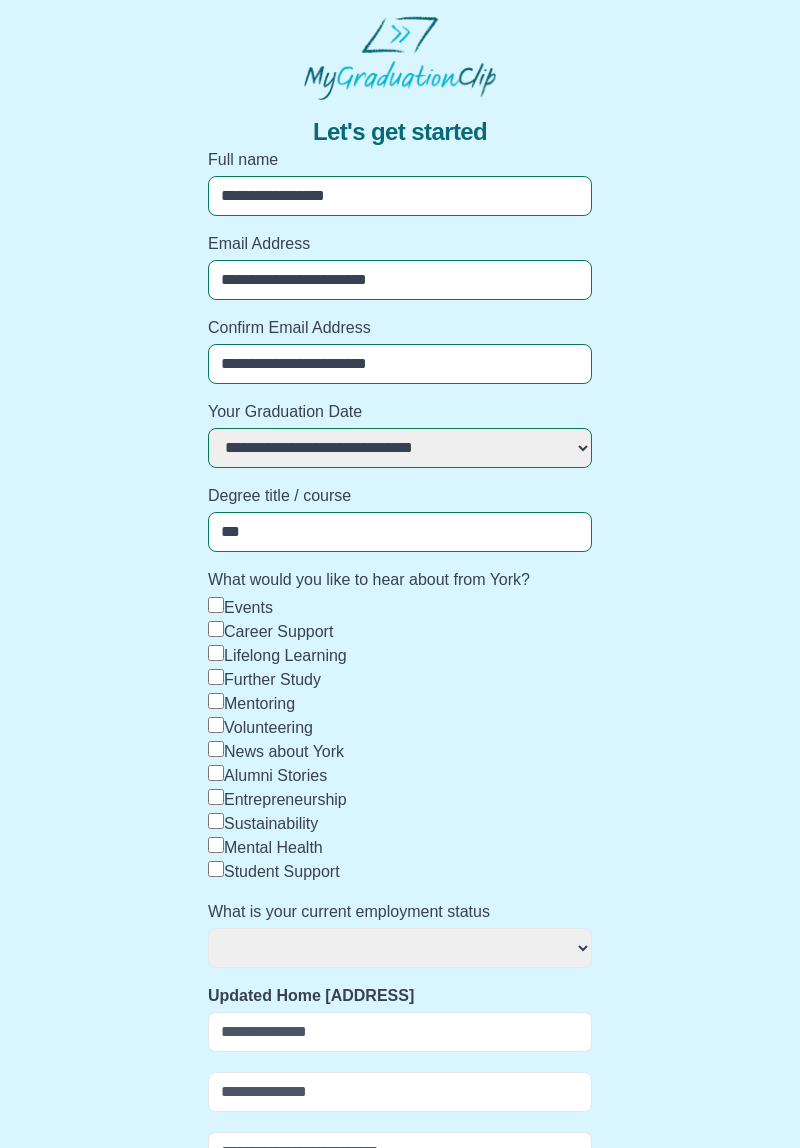 select 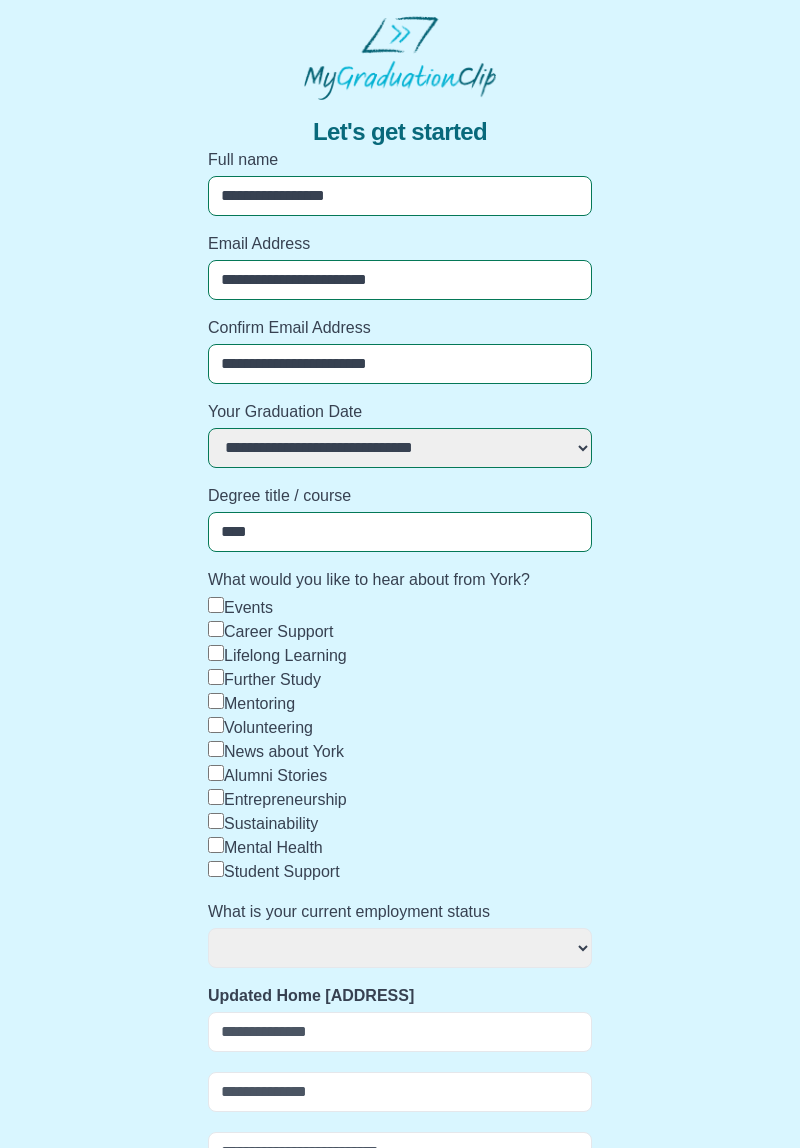 select 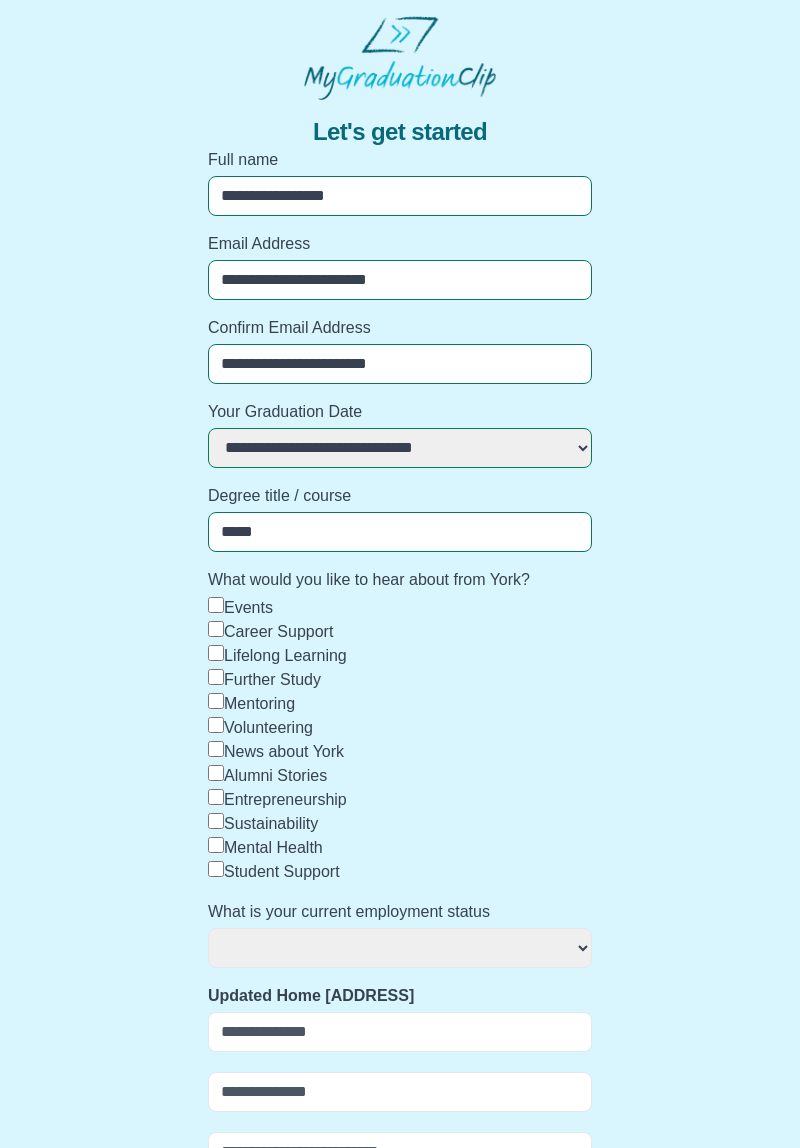select 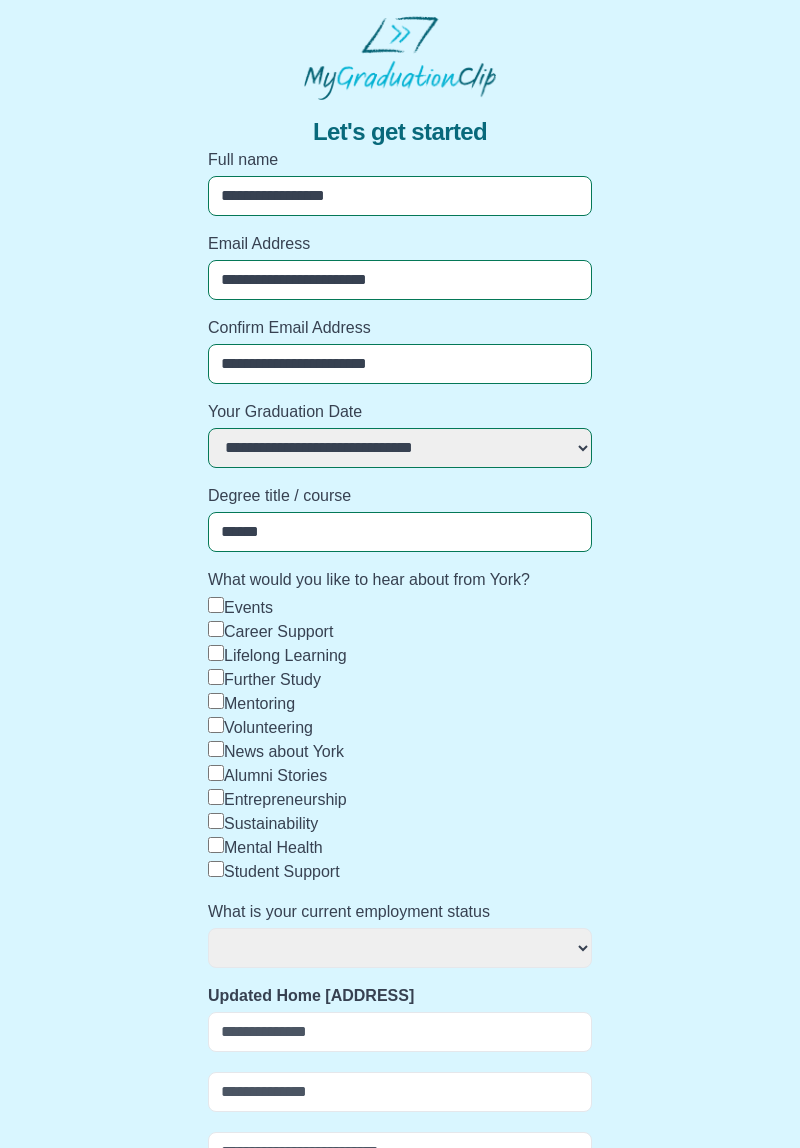 select 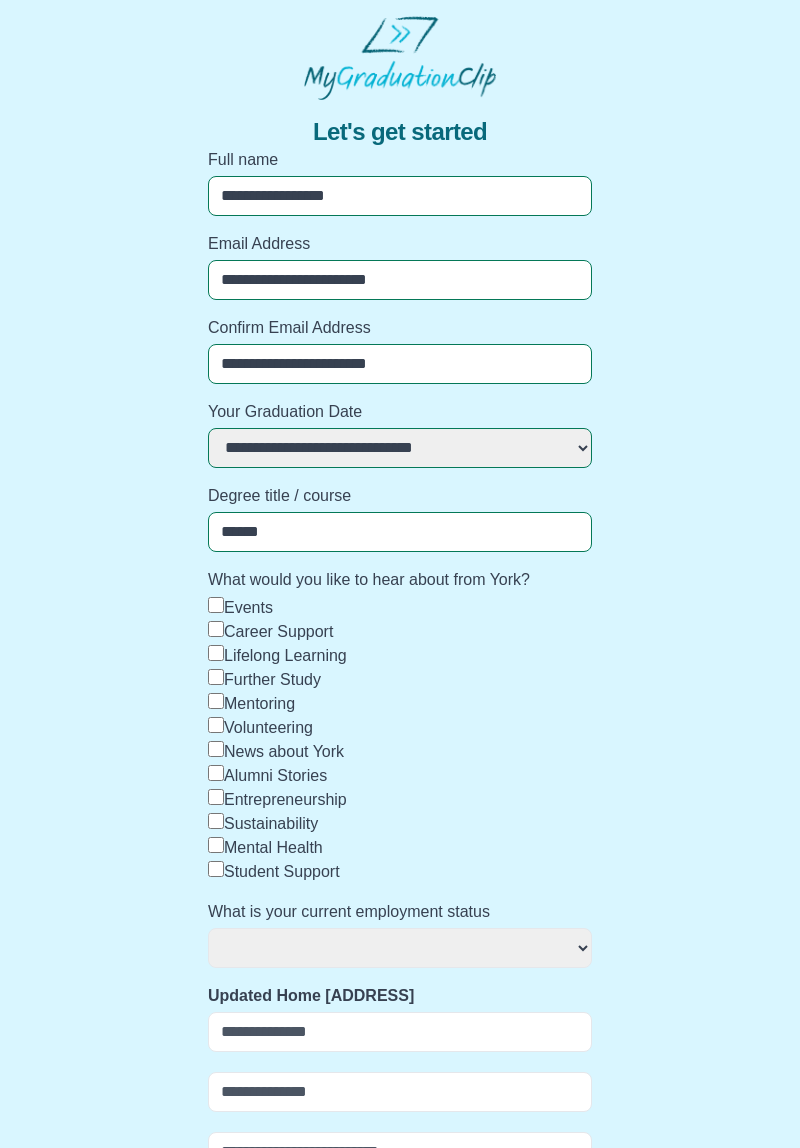select 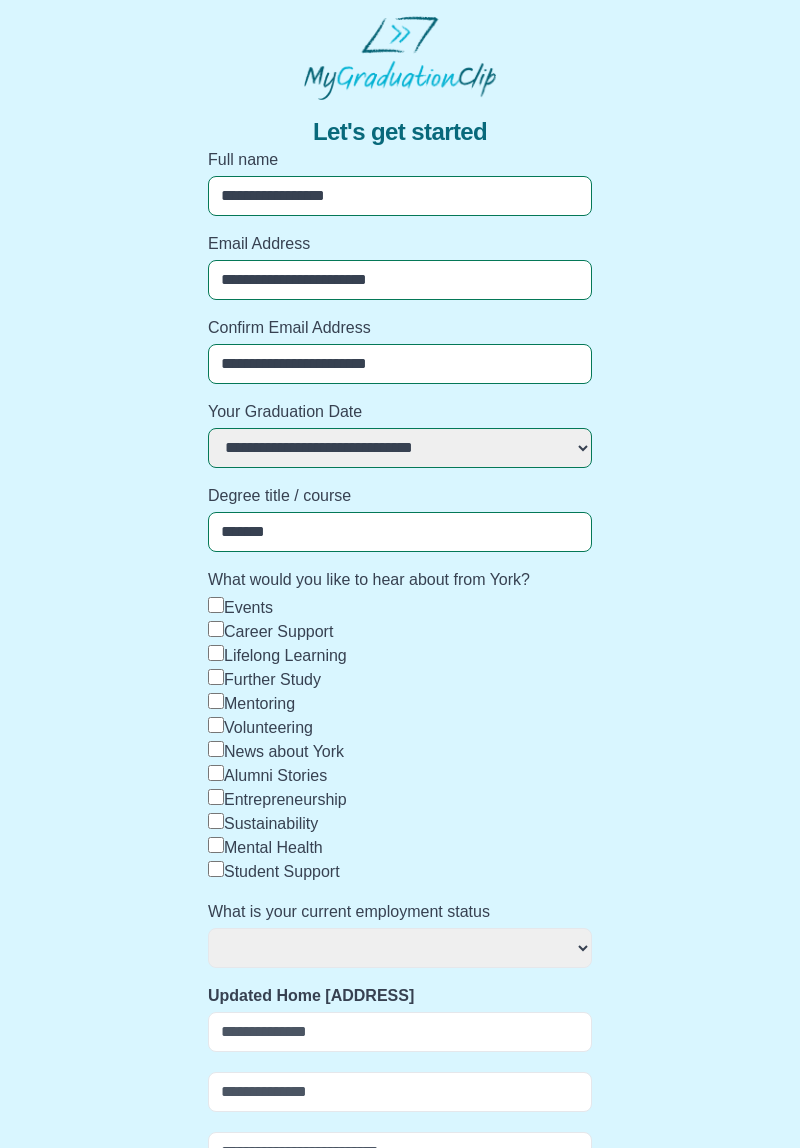 select 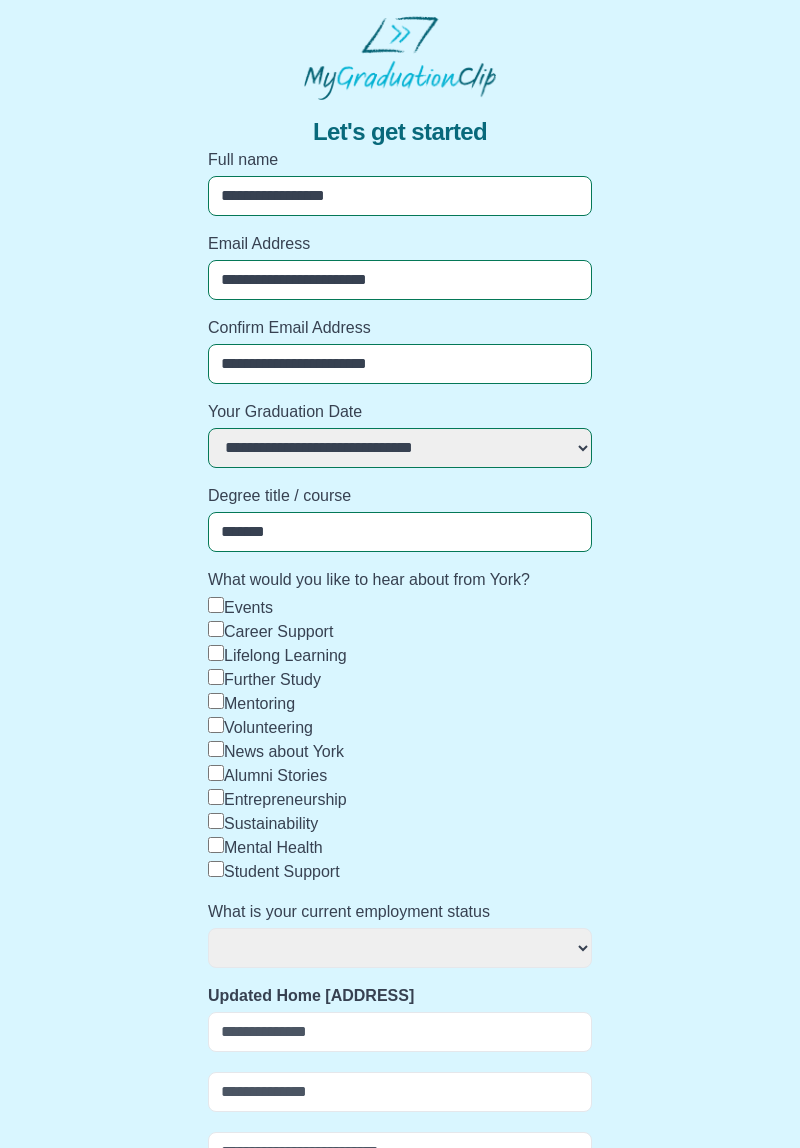 type on "********" 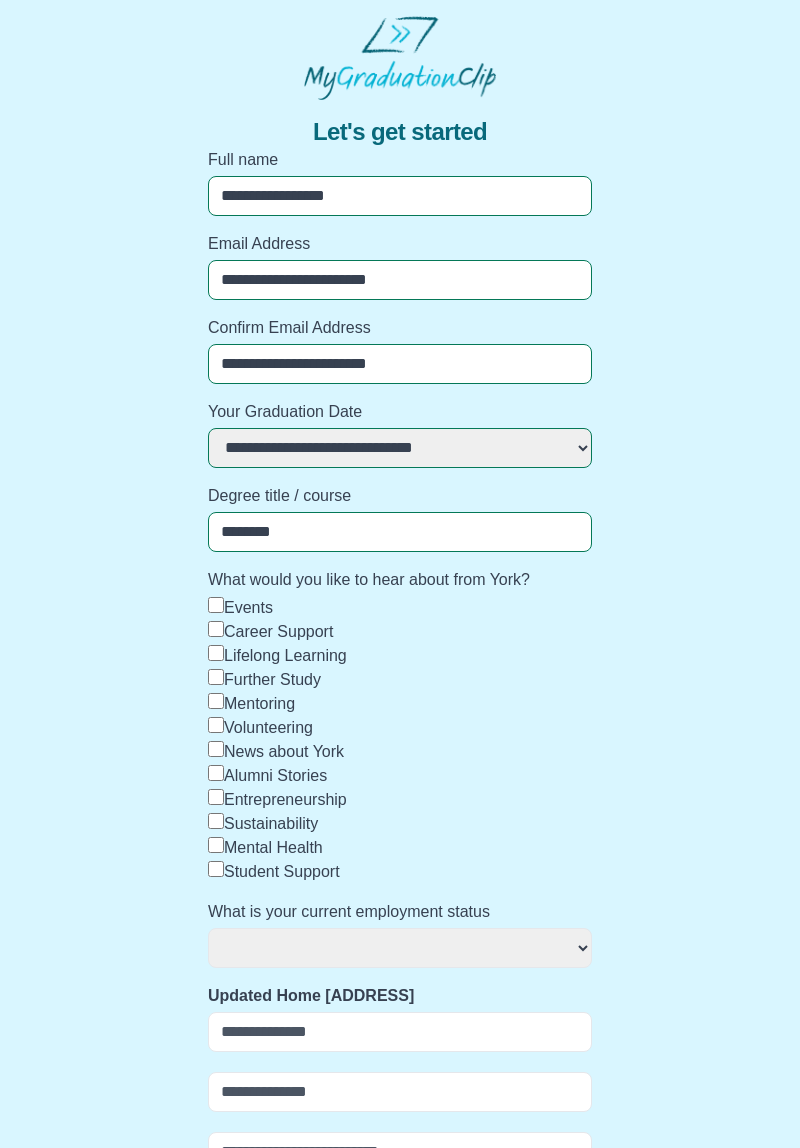 select 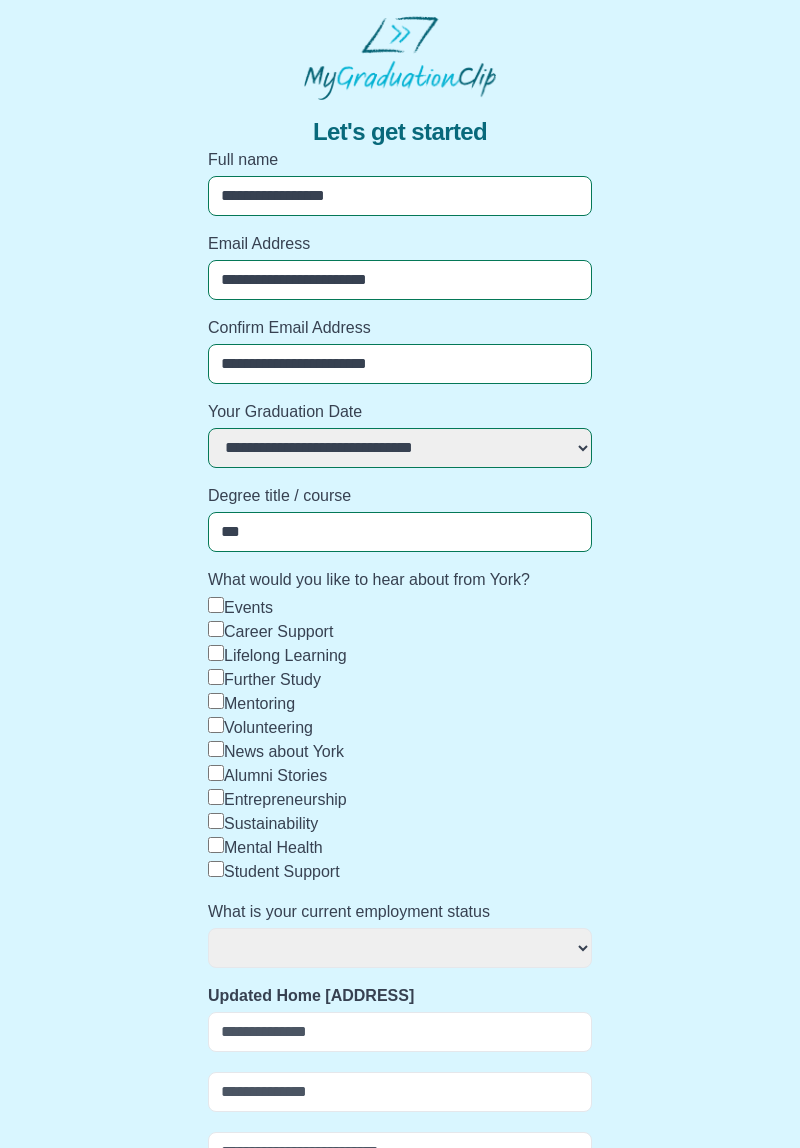 type on "**********" 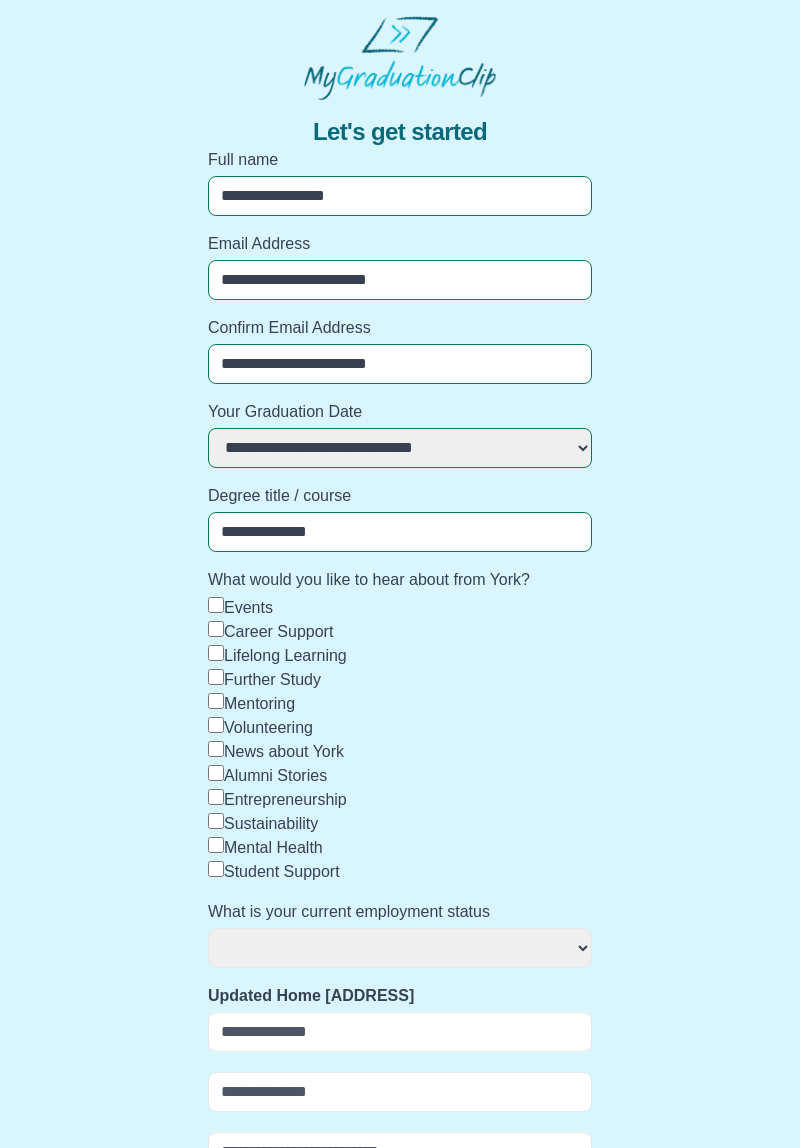 select 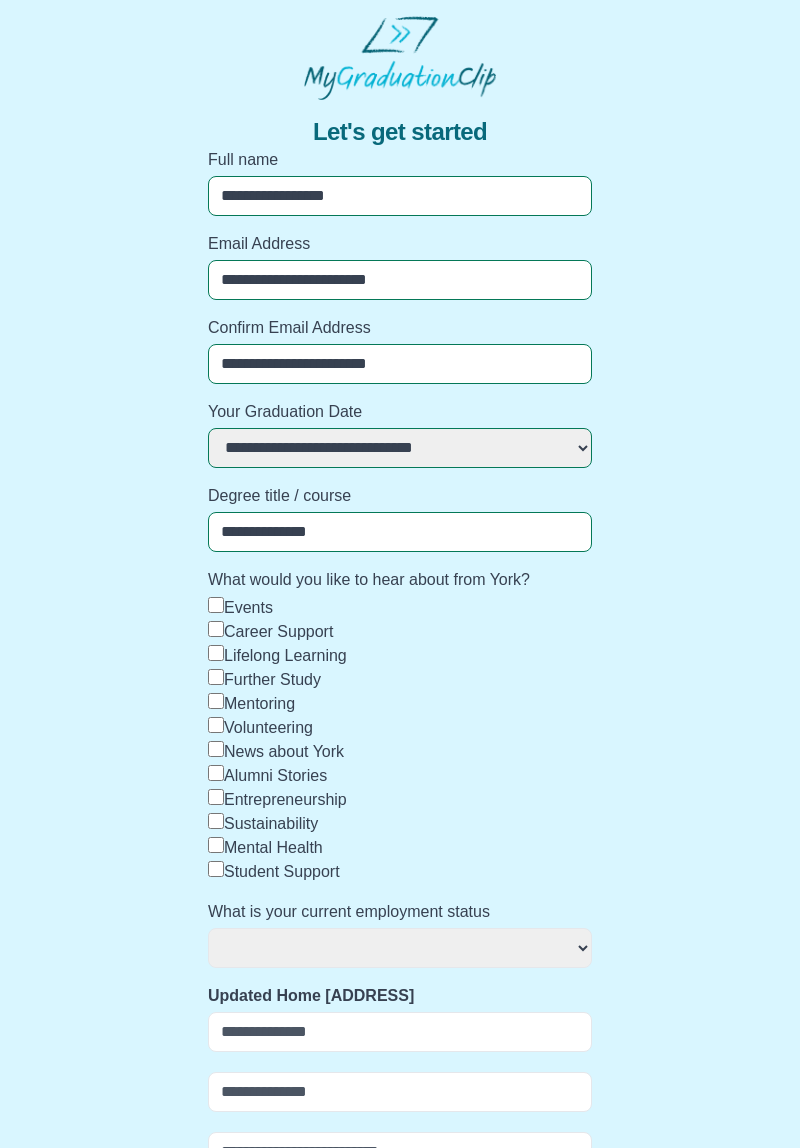 select 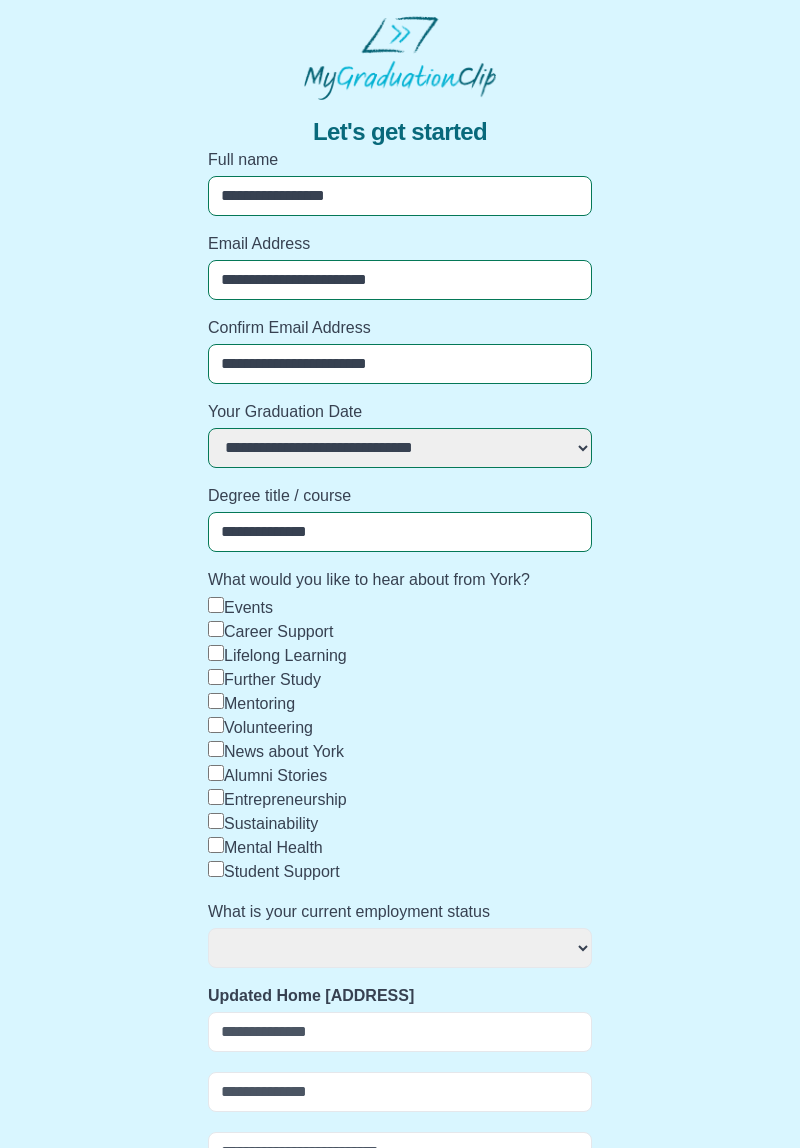 type on "**********" 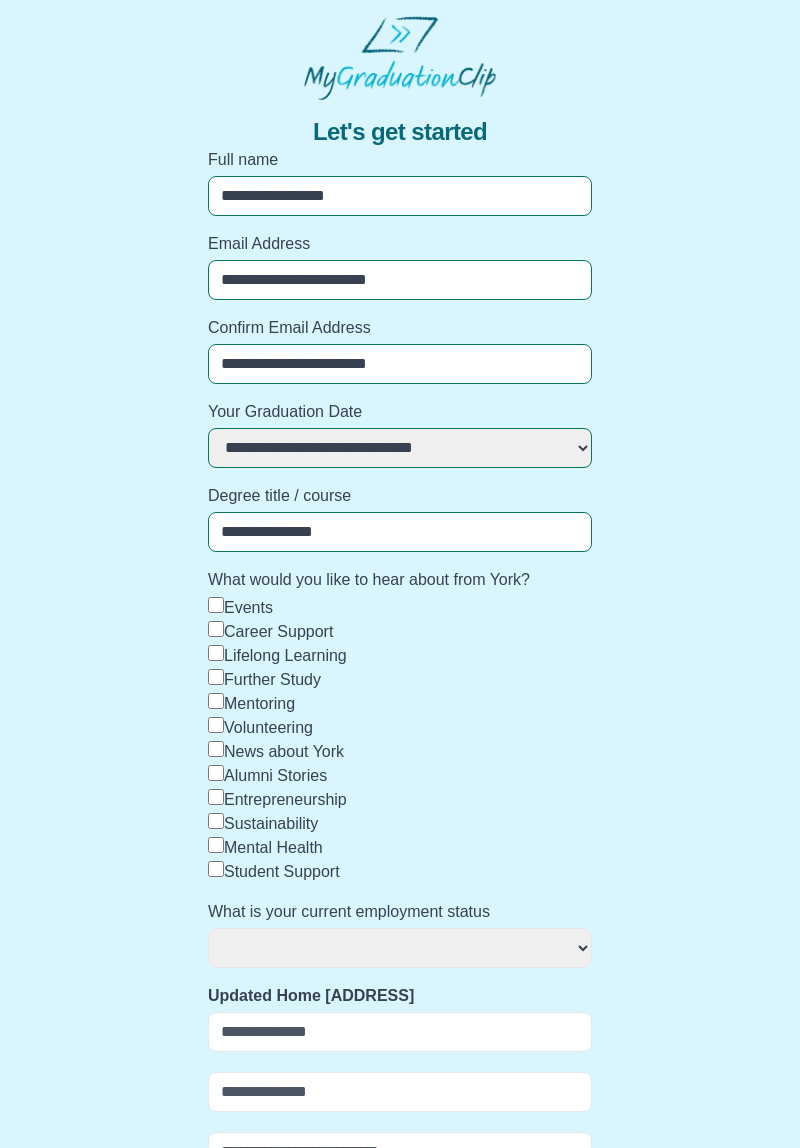 select 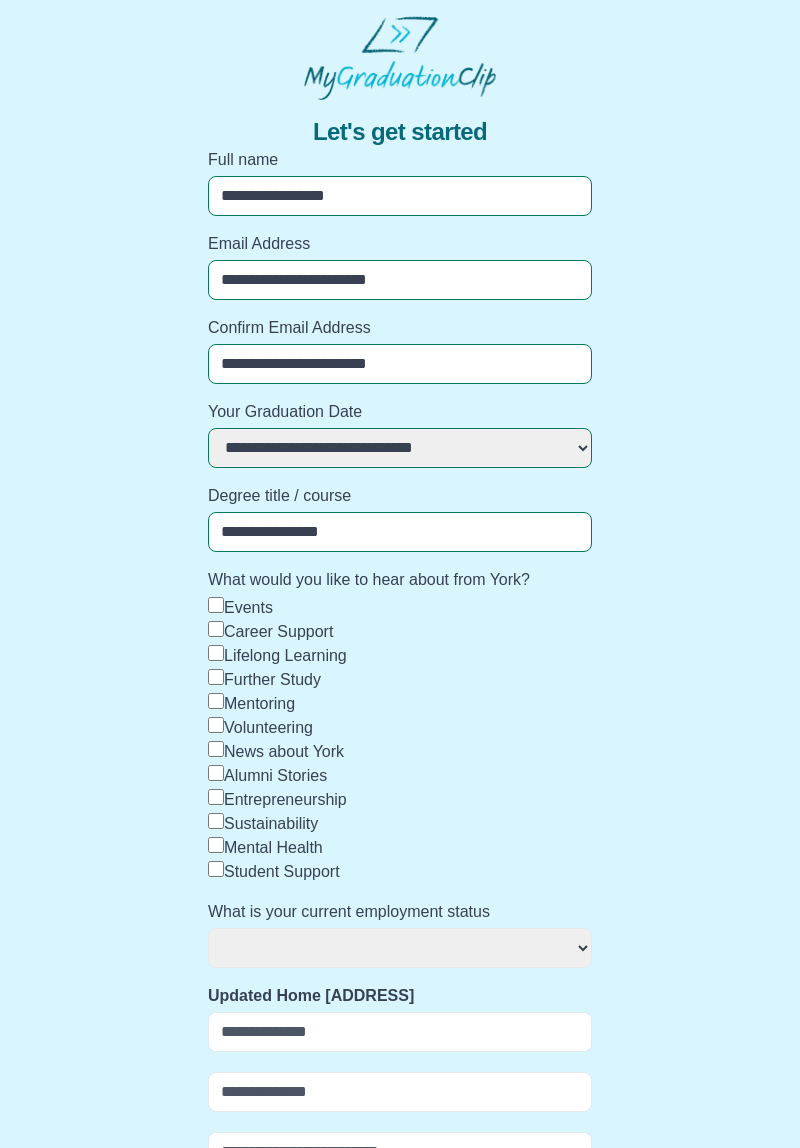 select 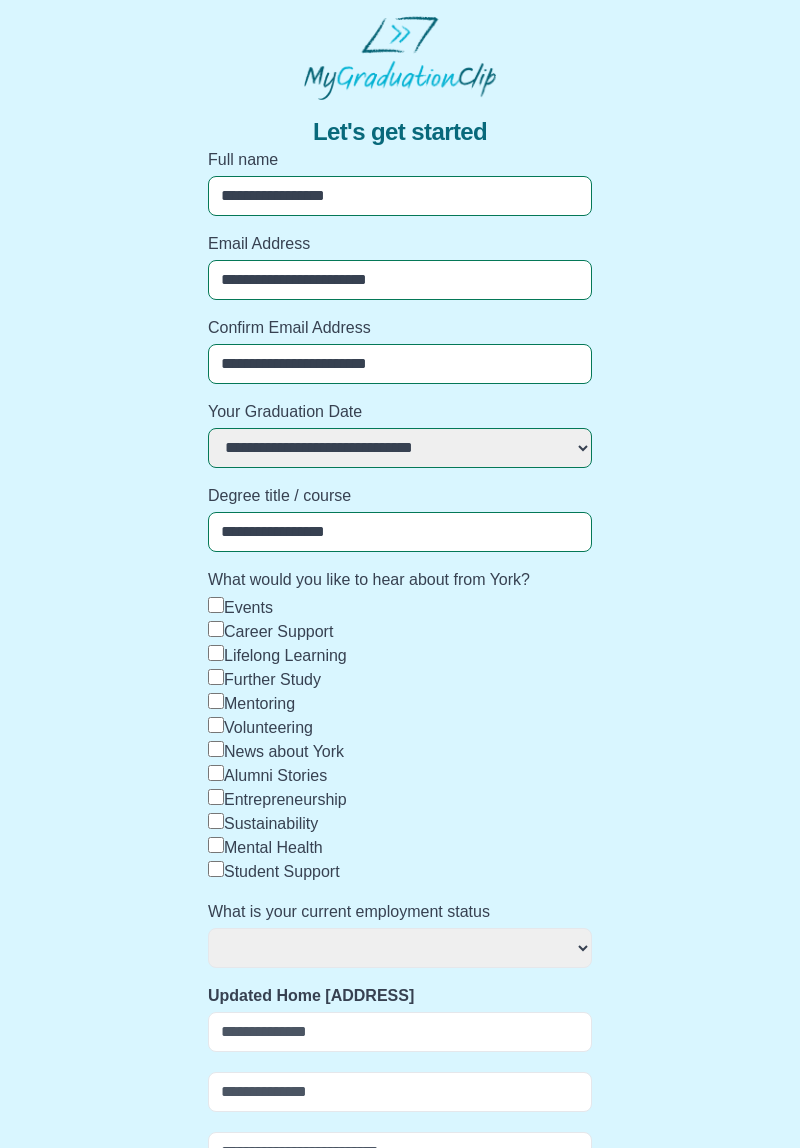 select 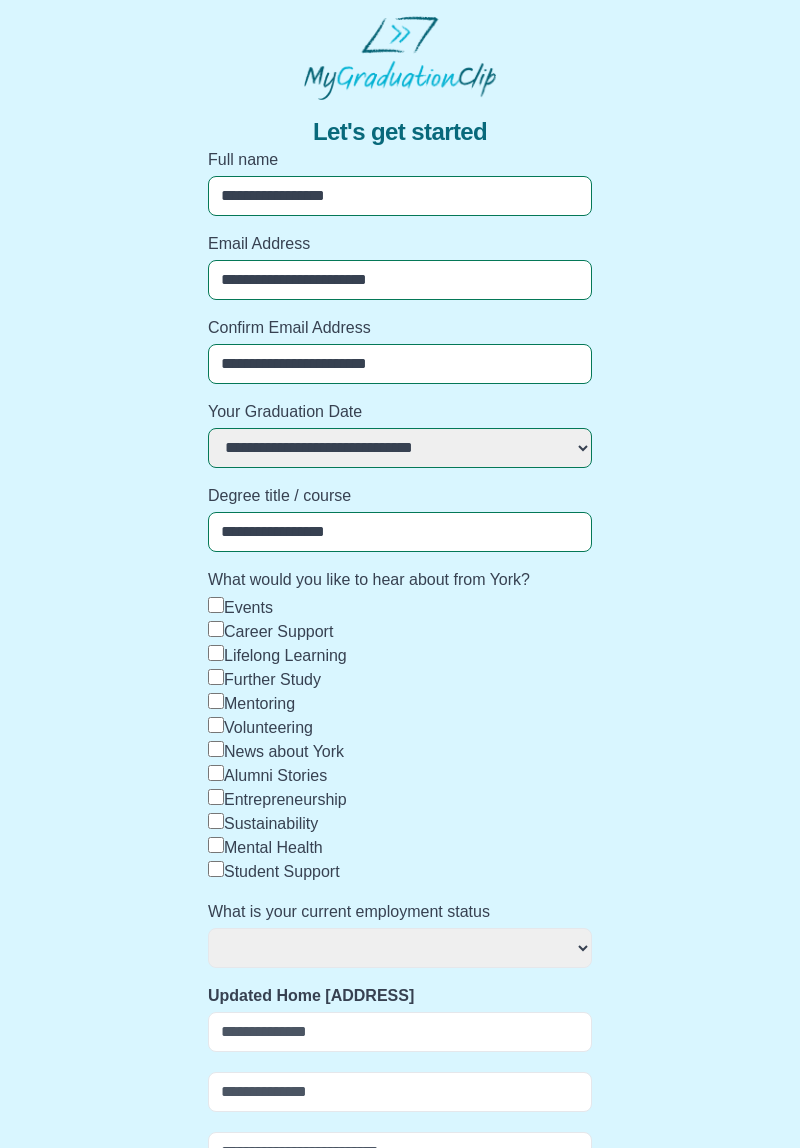 type on "**********" 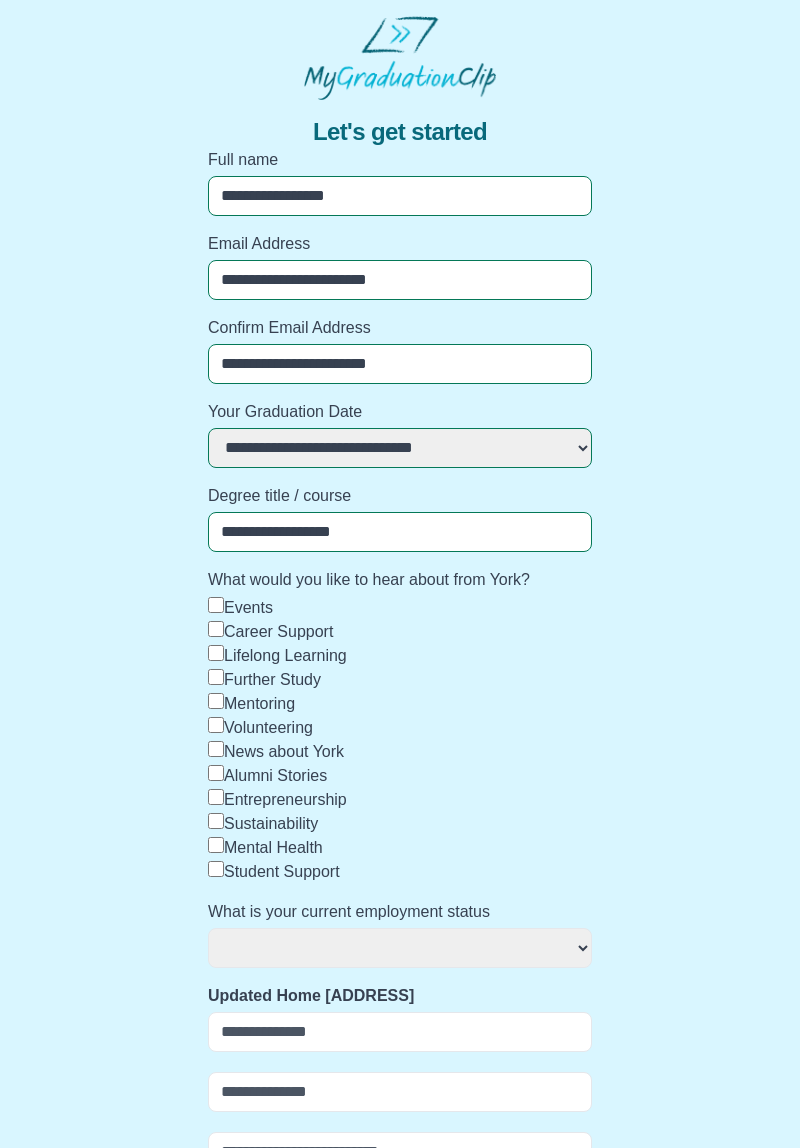 select 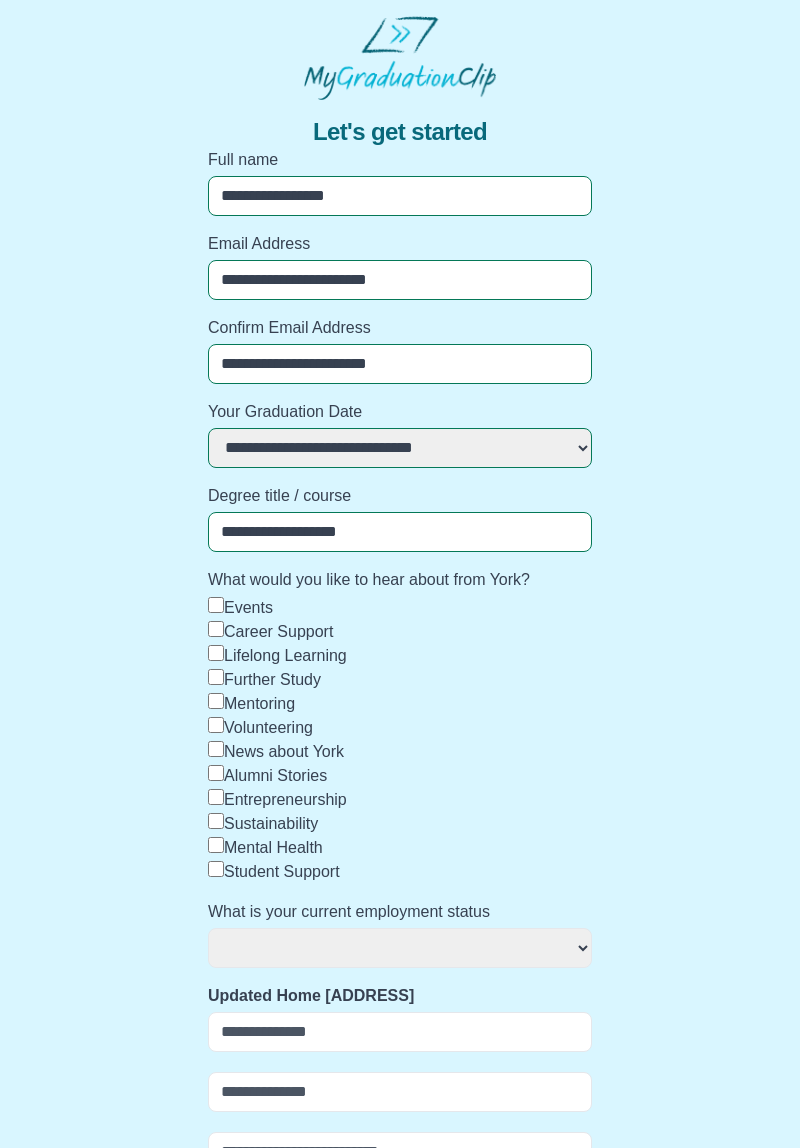 select 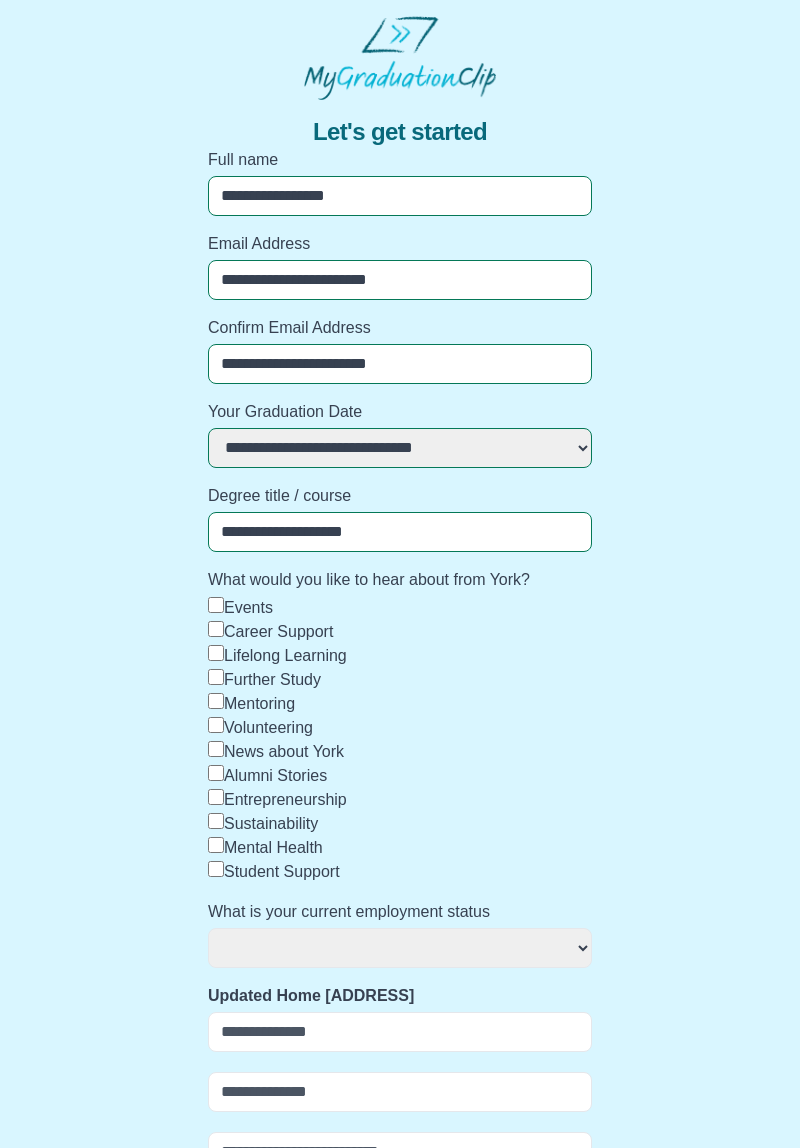 select 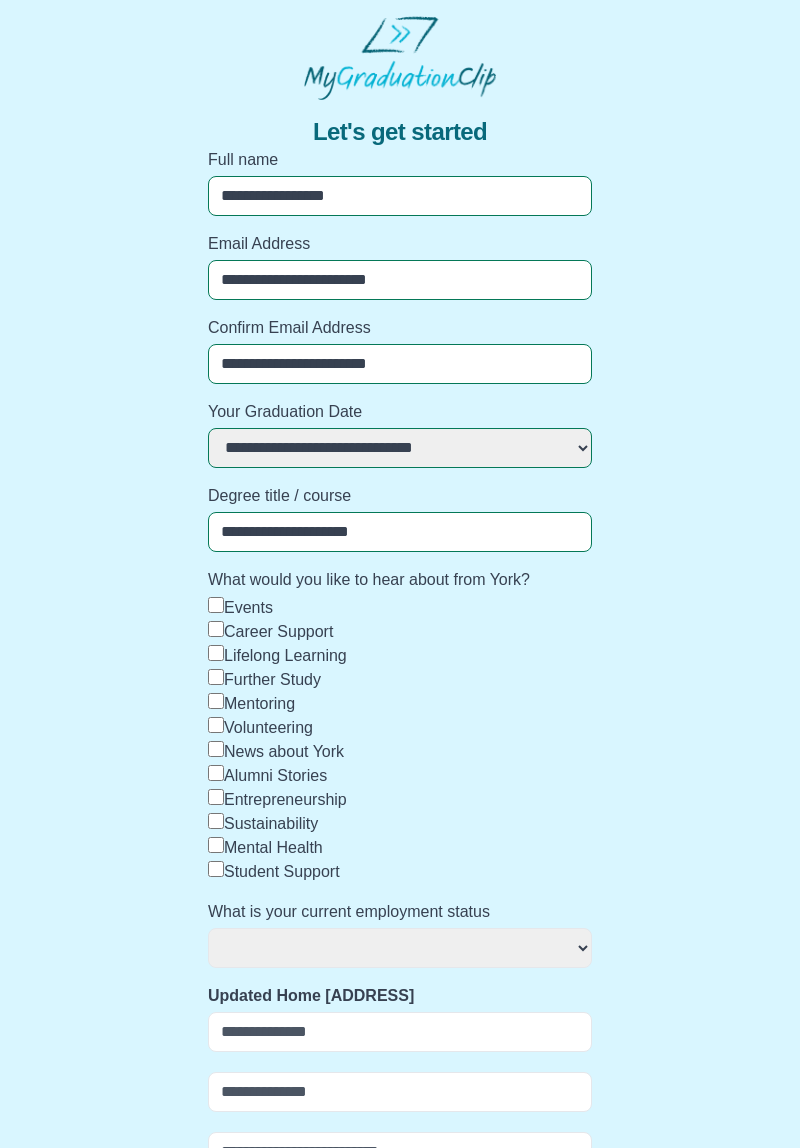 select 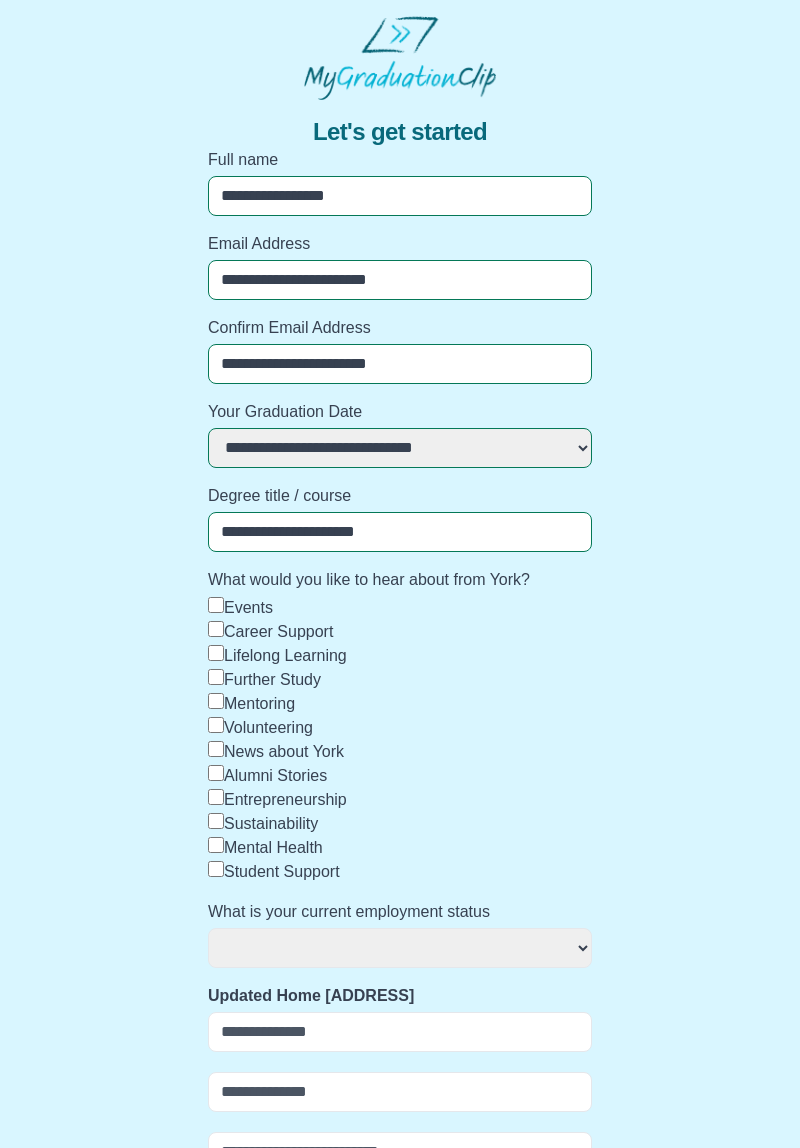select 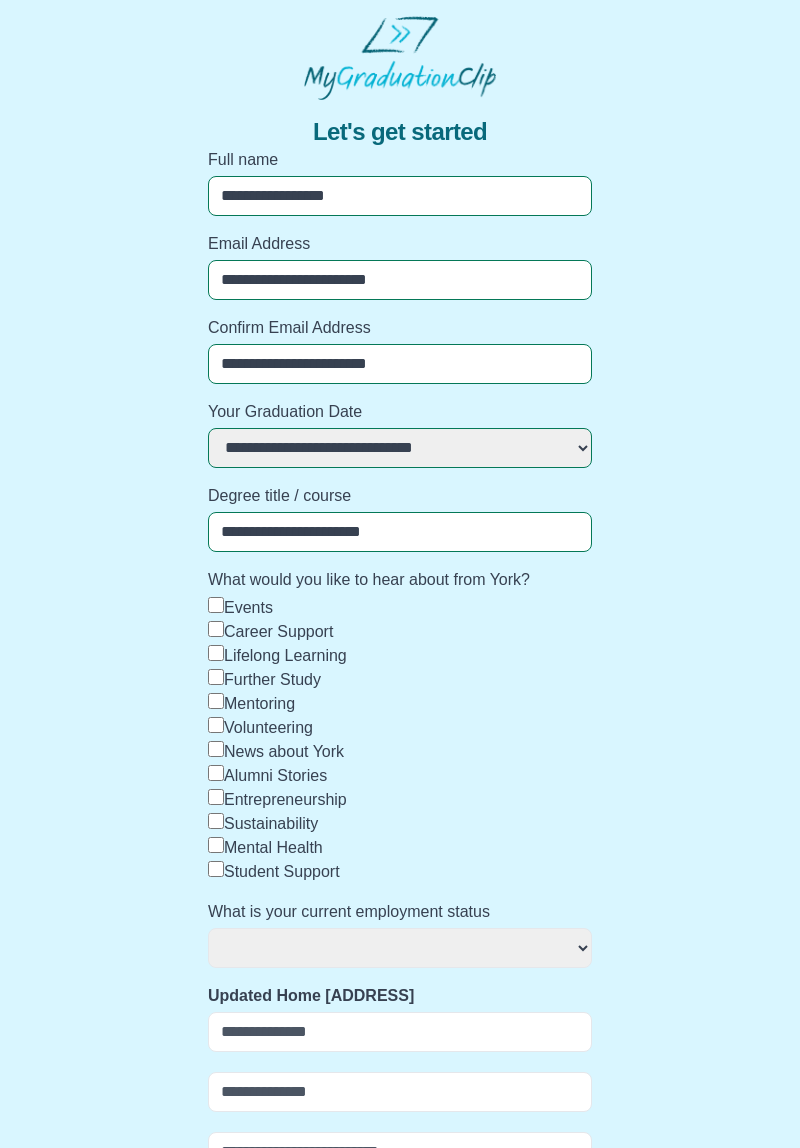 select 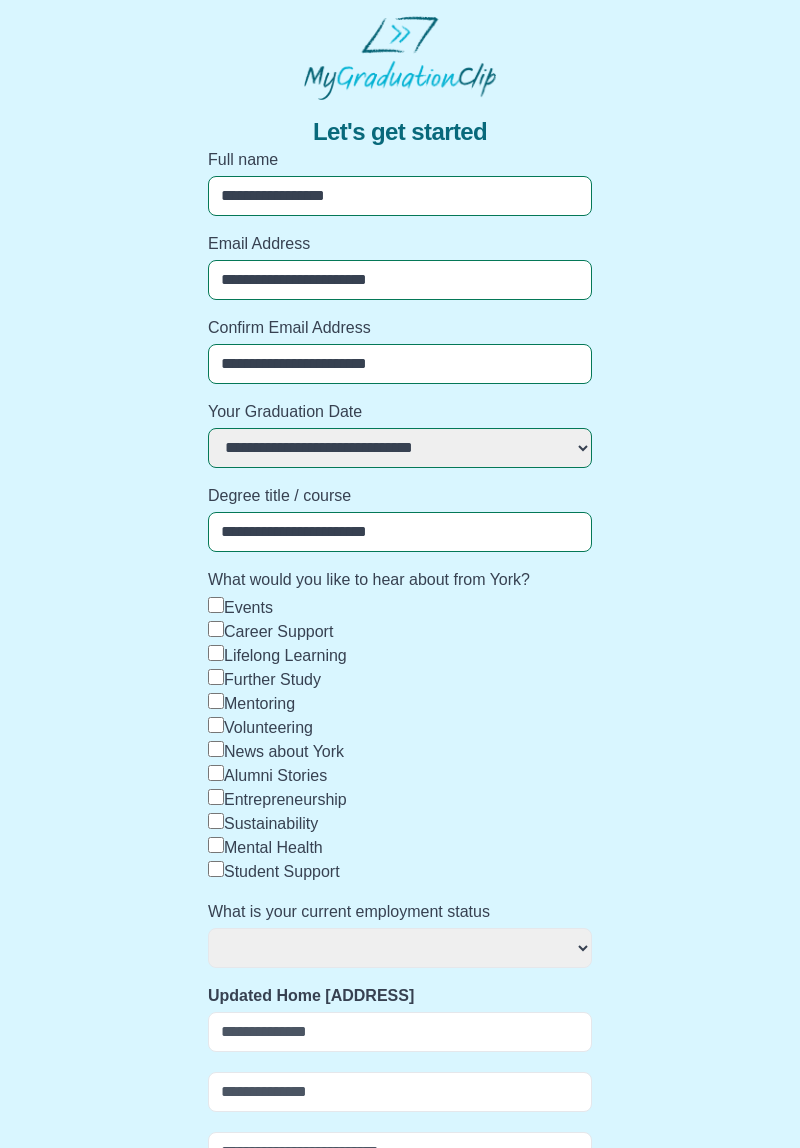 select 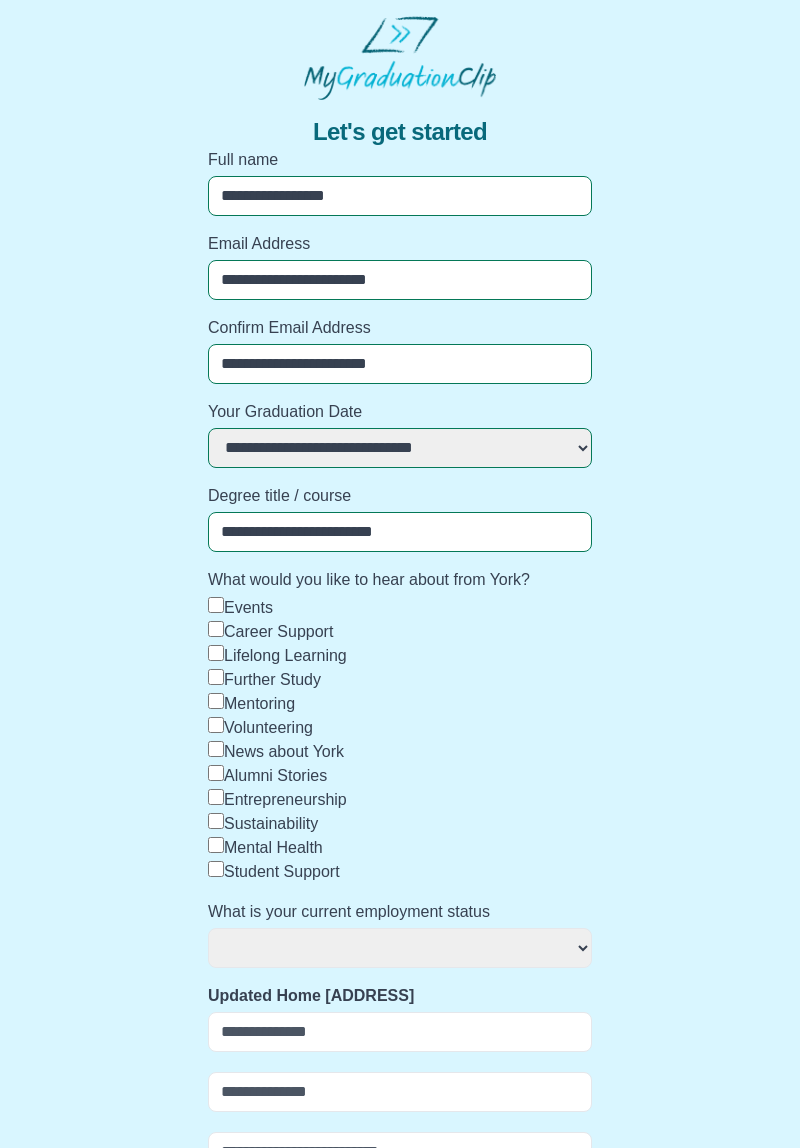 select 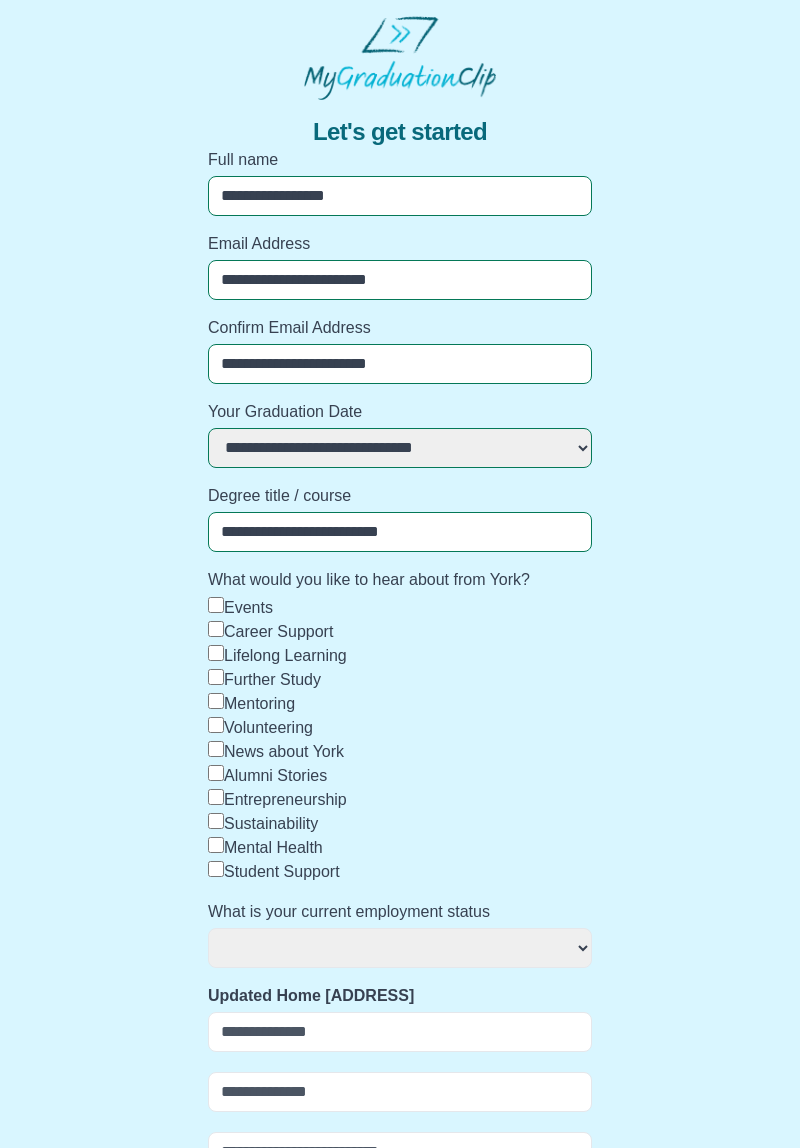 select 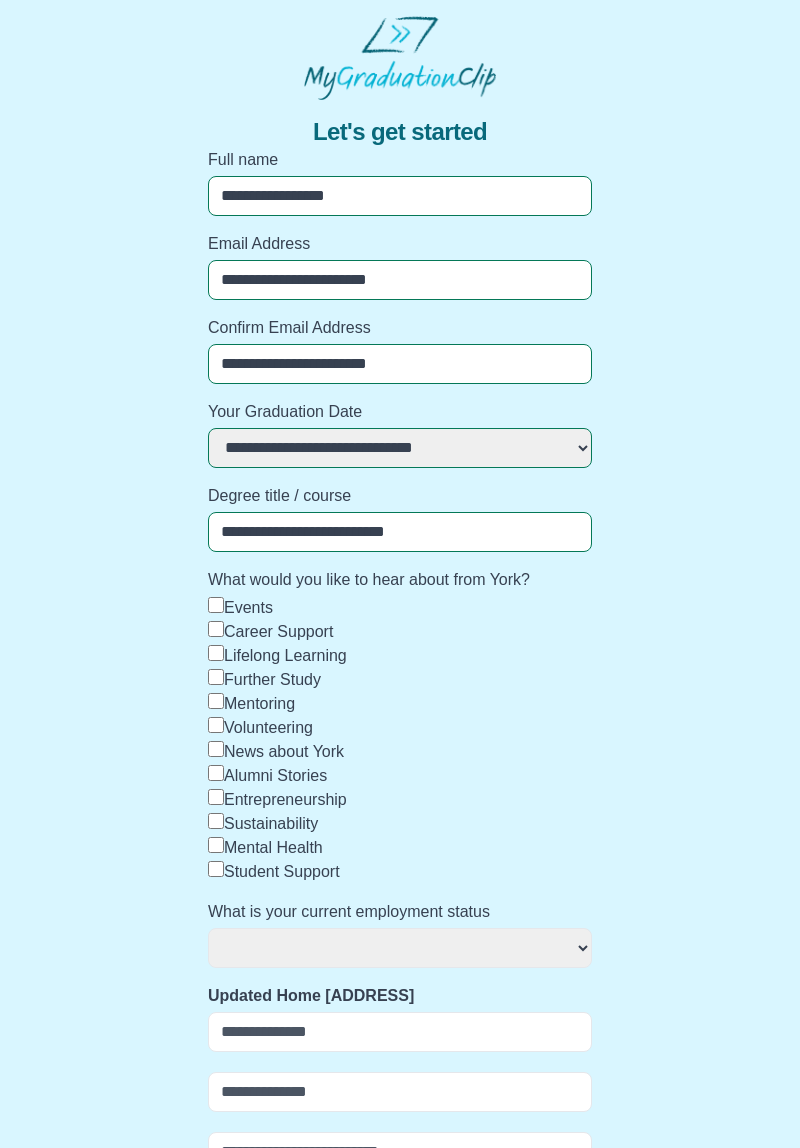 select 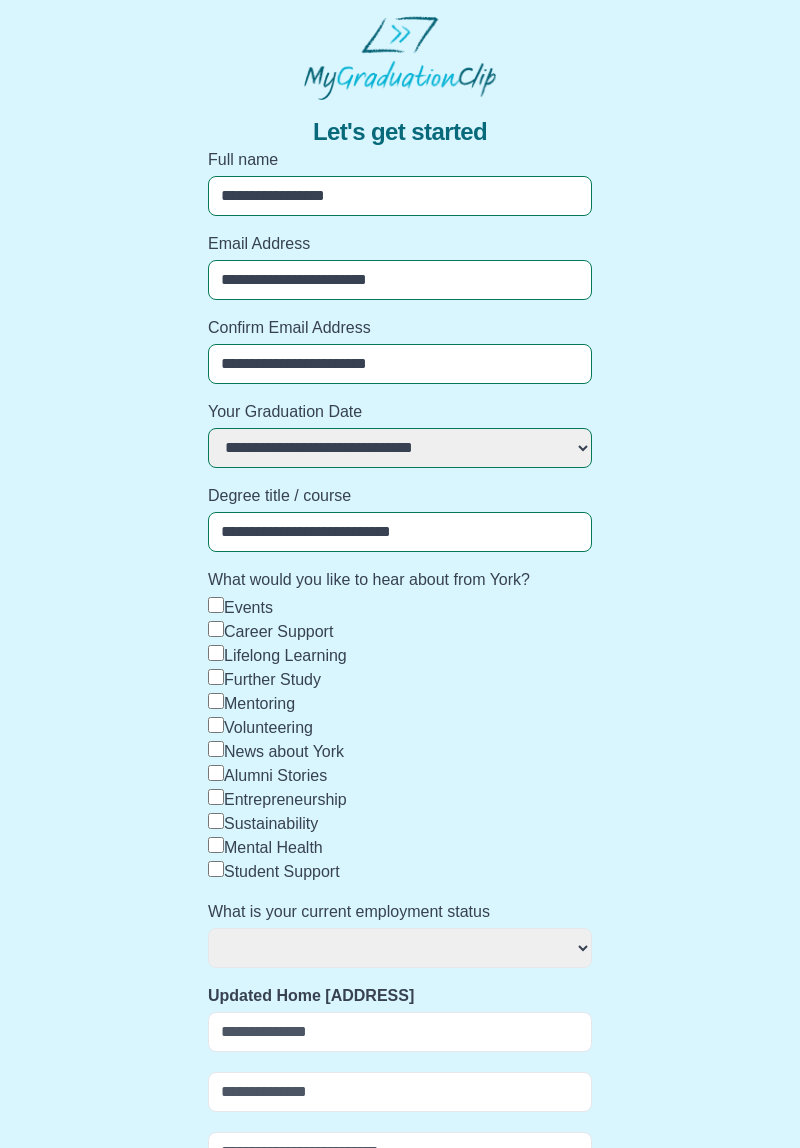 select 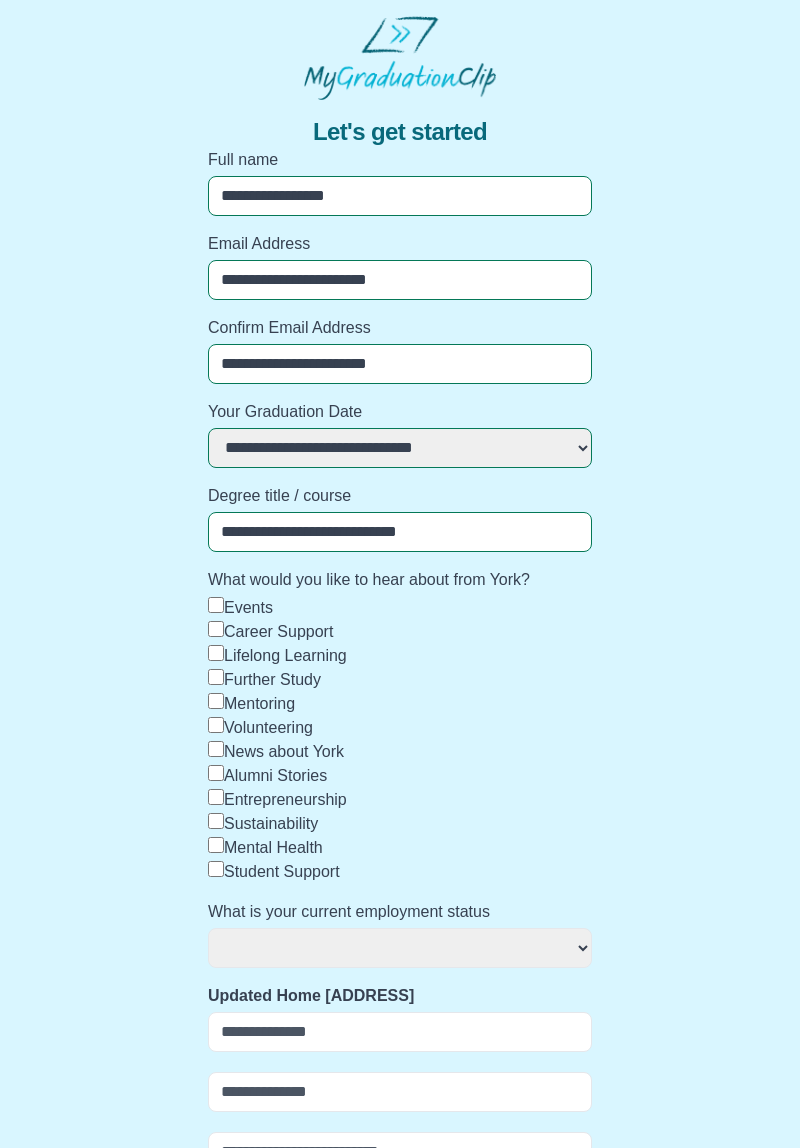 select 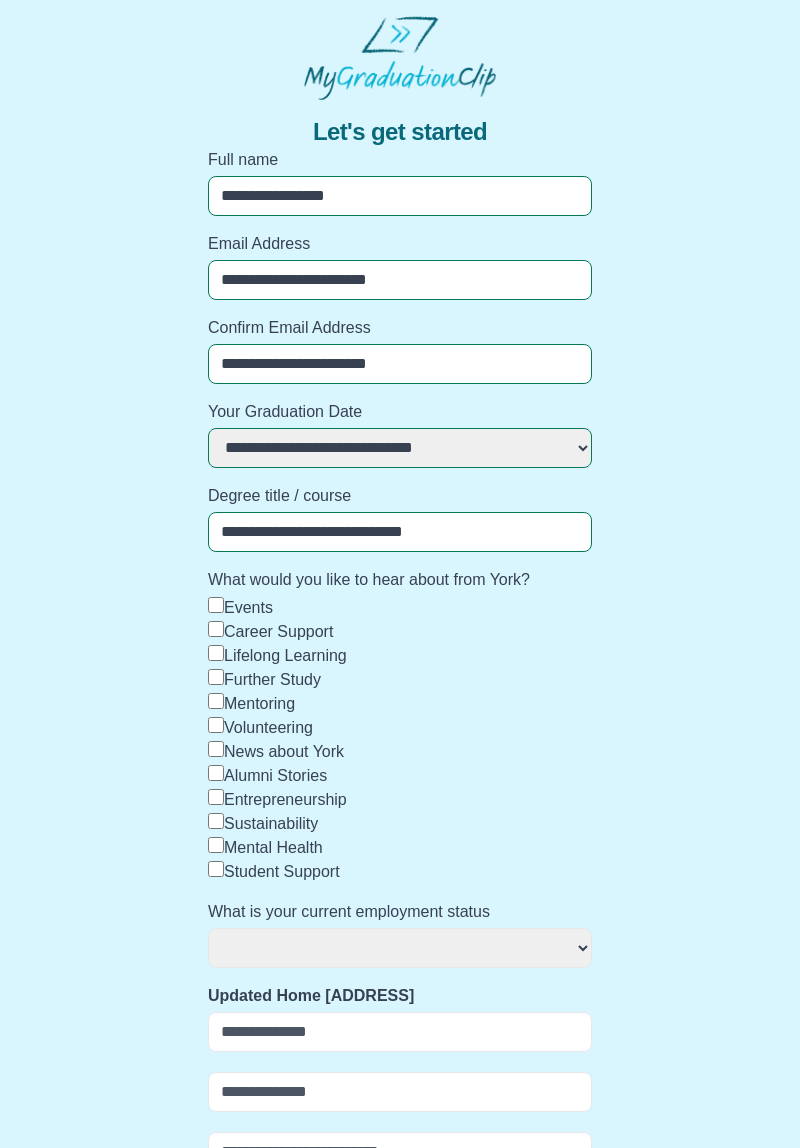 select 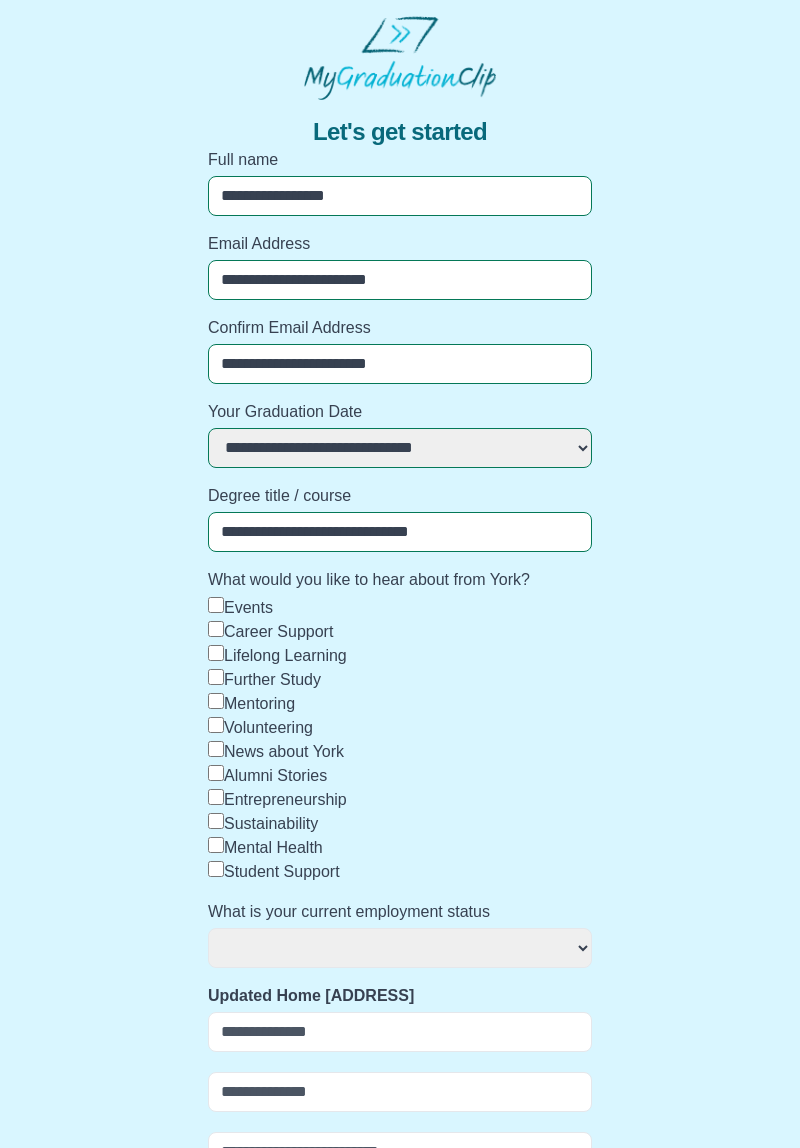 select 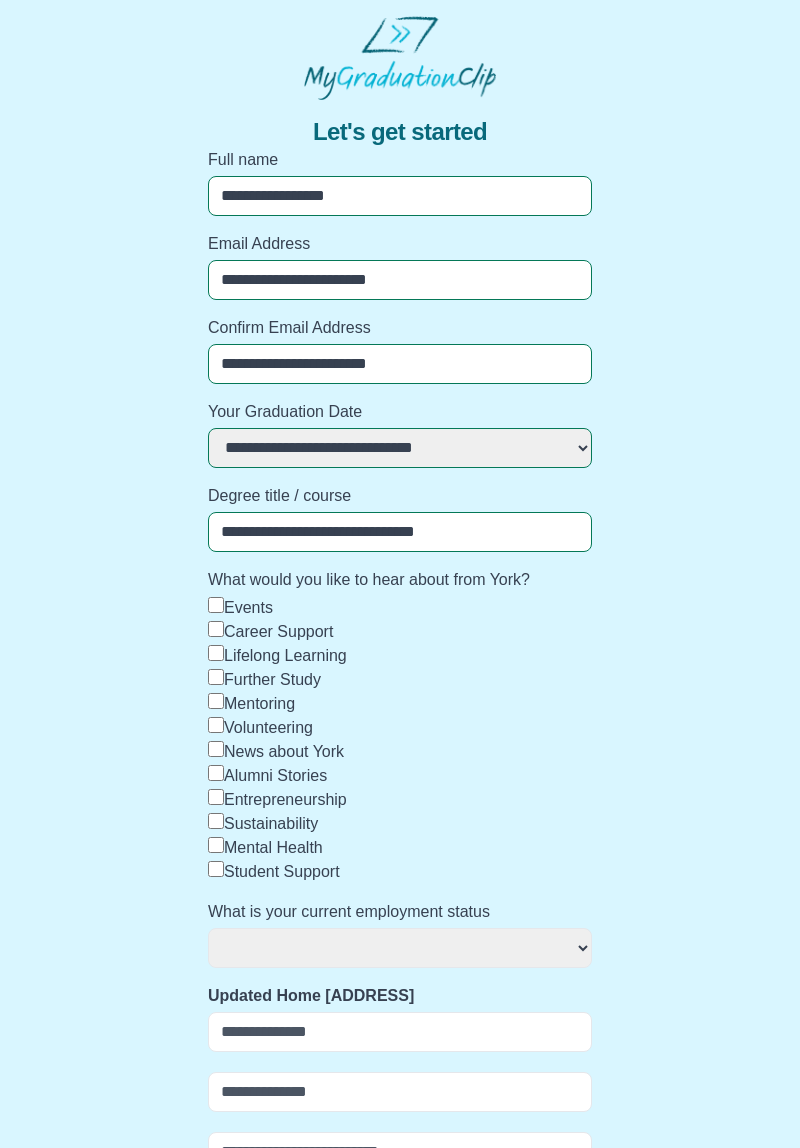 select 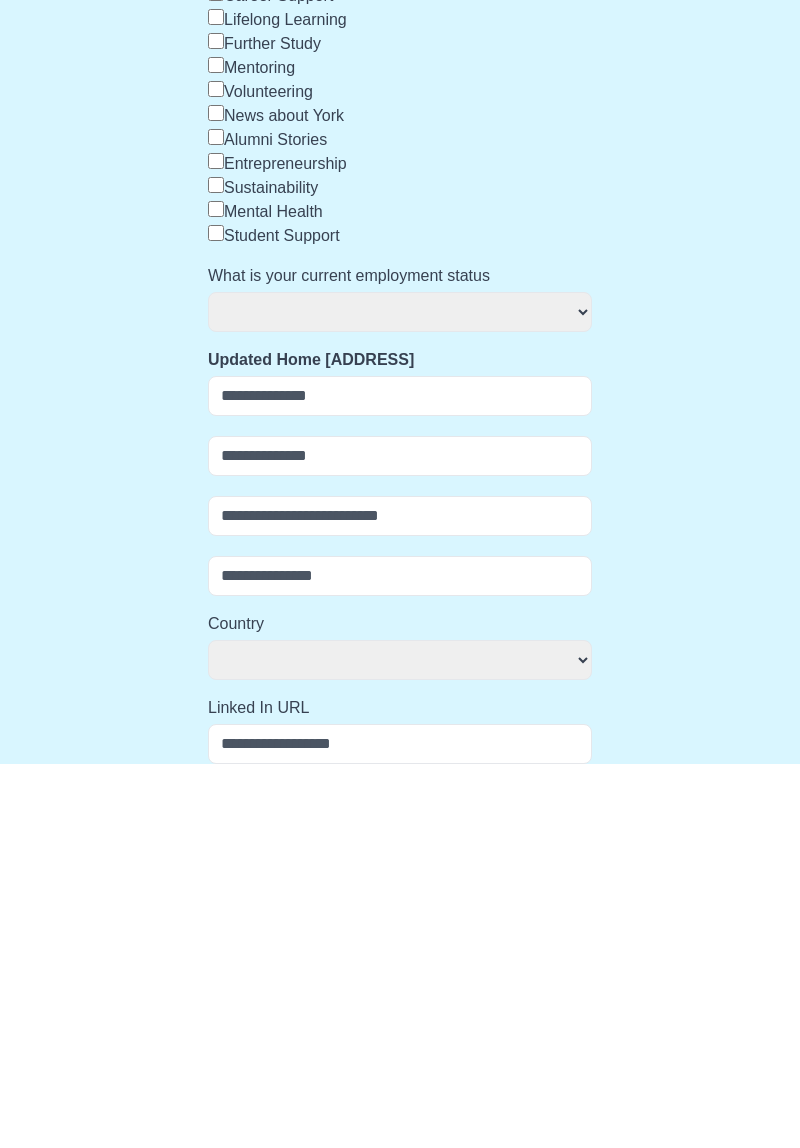 scroll, scrollTop: 257, scrollLeft: 0, axis: vertical 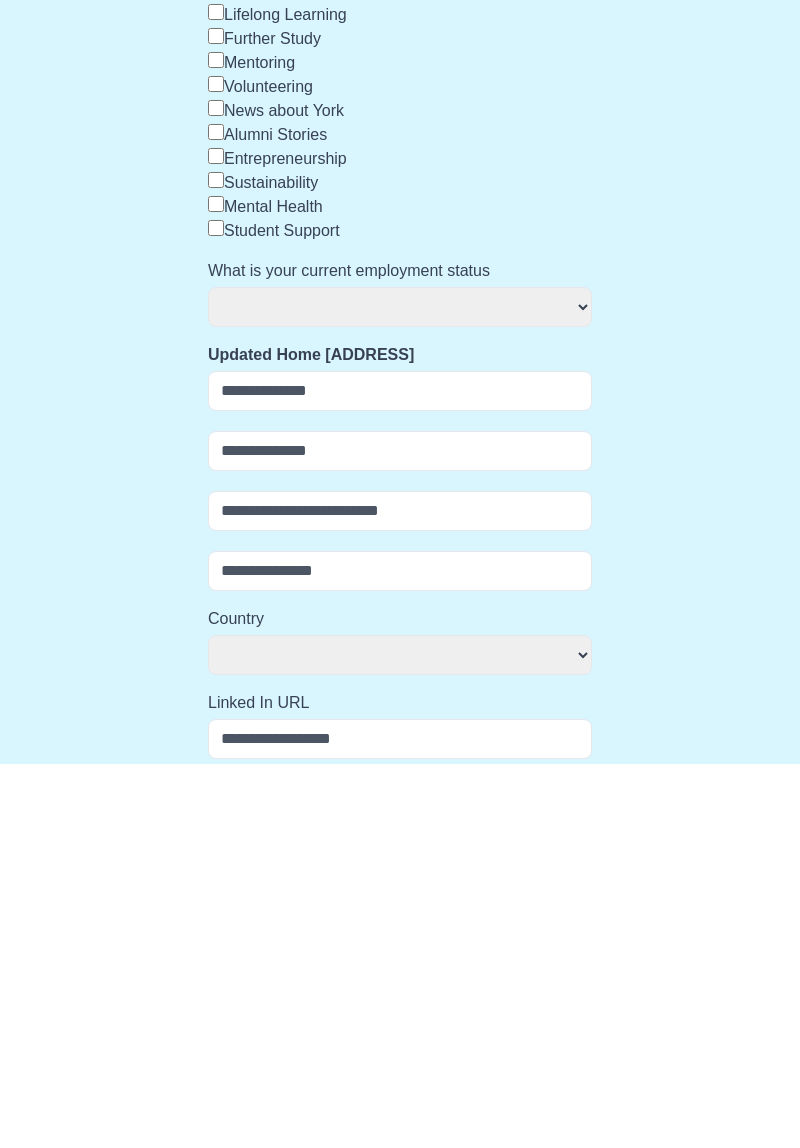 type on "**********" 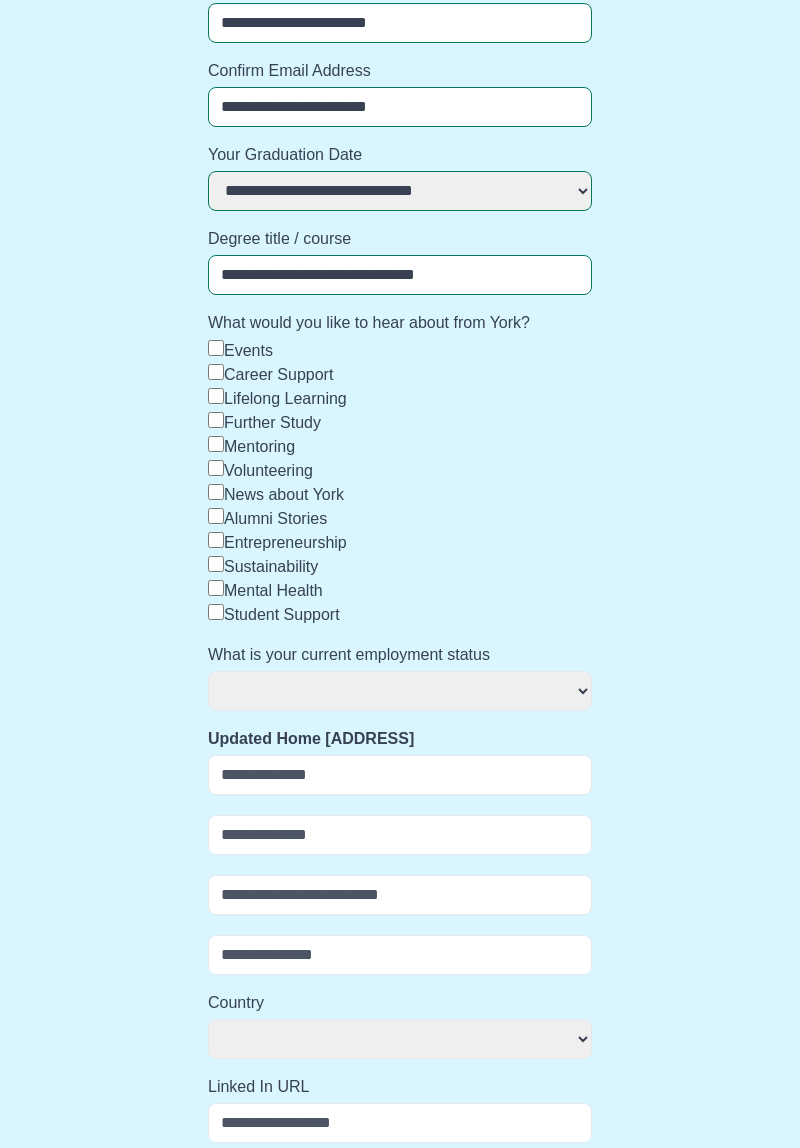 select on "**********" 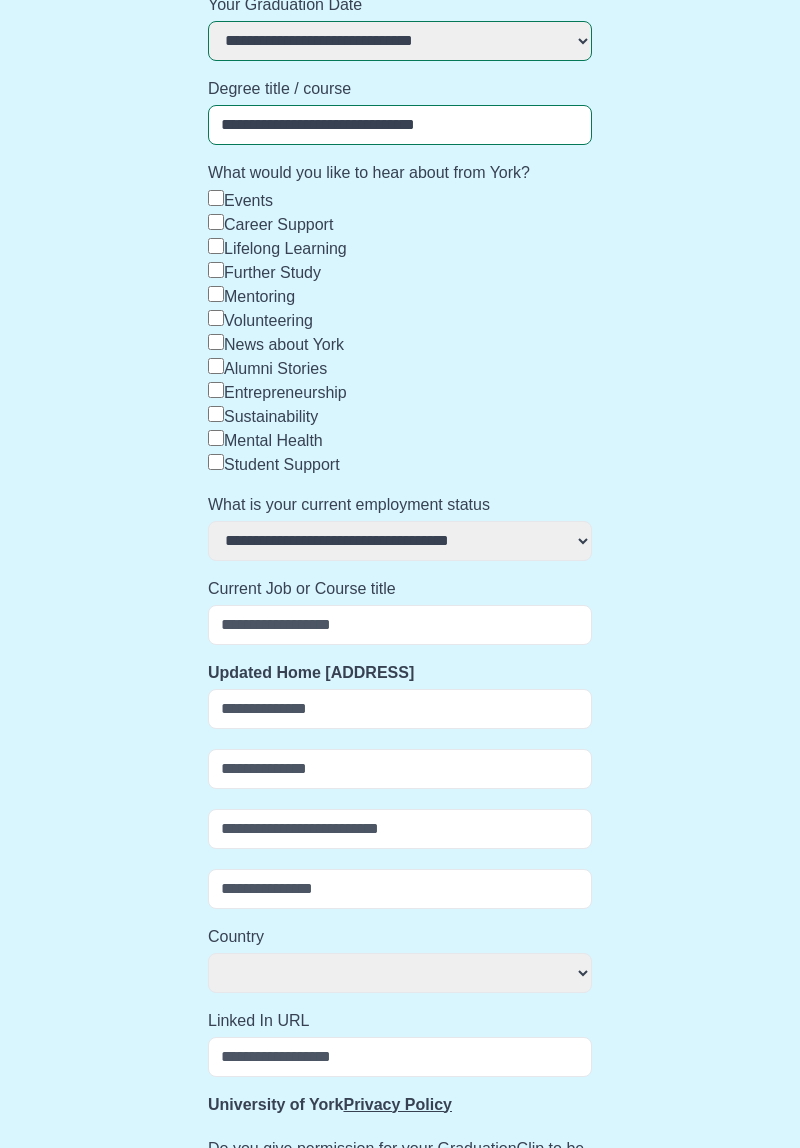 scroll, scrollTop: 415, scrollLeft: 0, axis: vertical 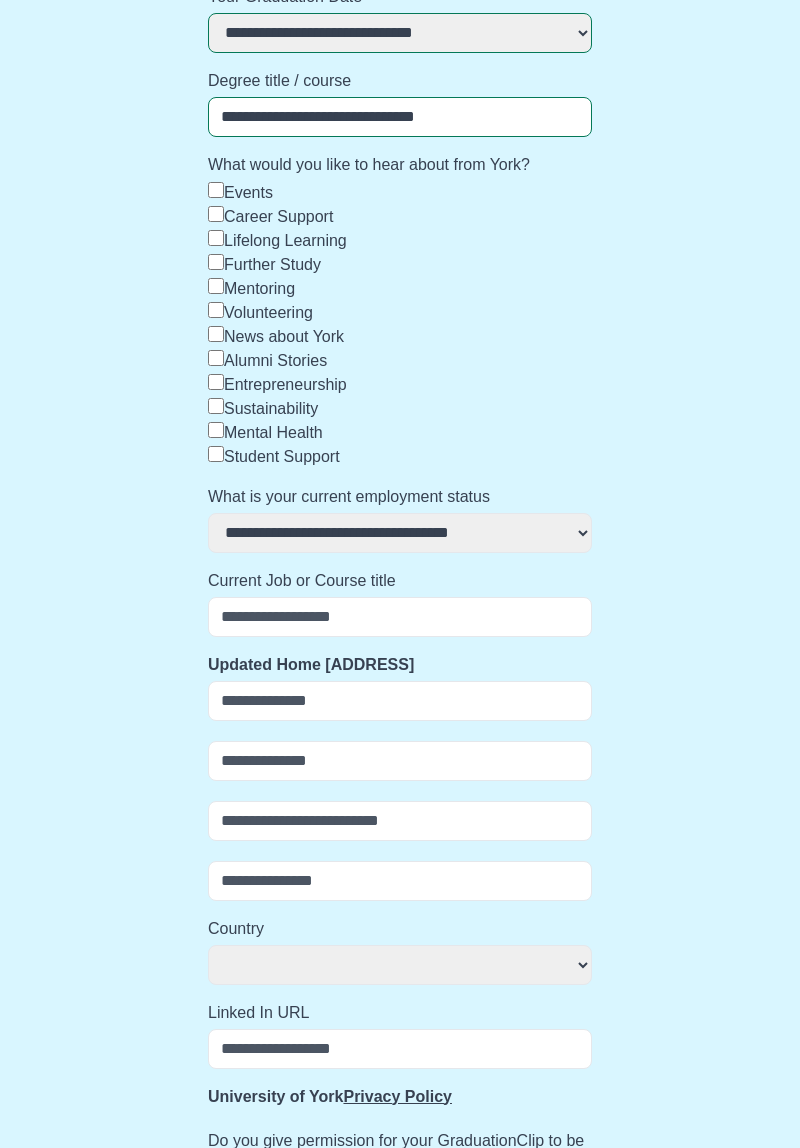 click on "Current Job or Course title" at bounding box center (400, 617) 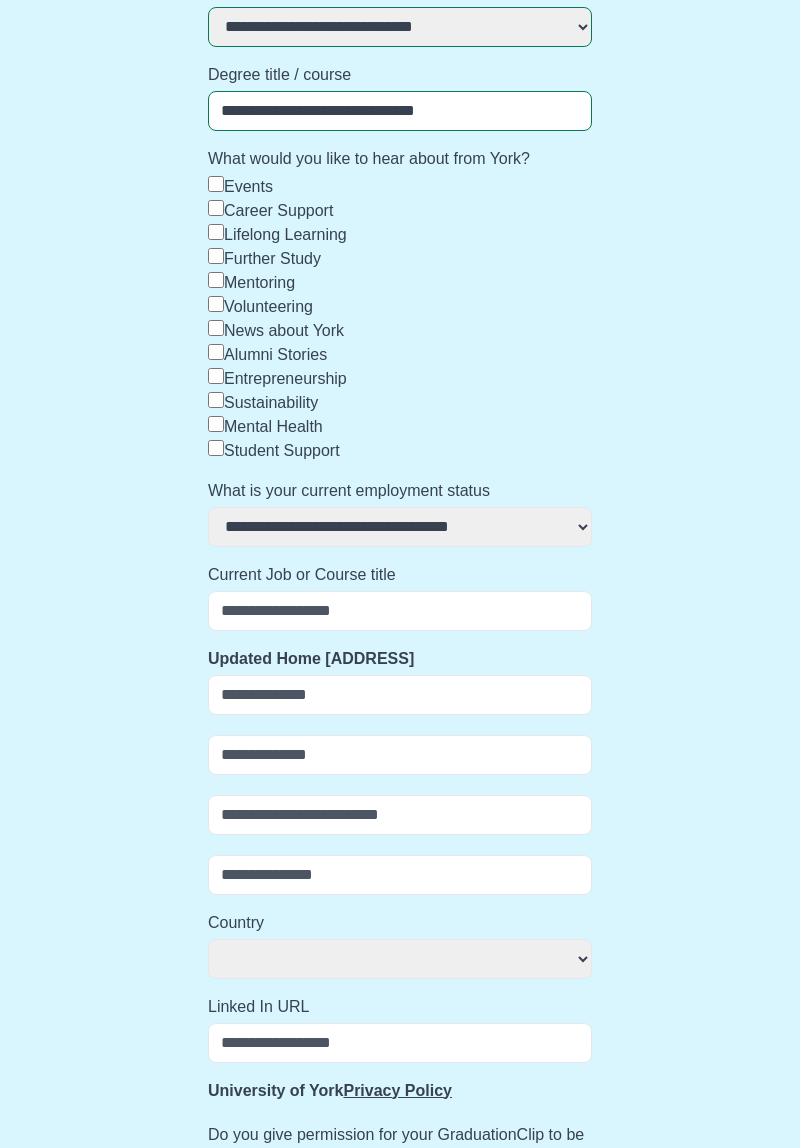 scroll, scrollTop: 442, scrollLeft: 0, axis: vertical 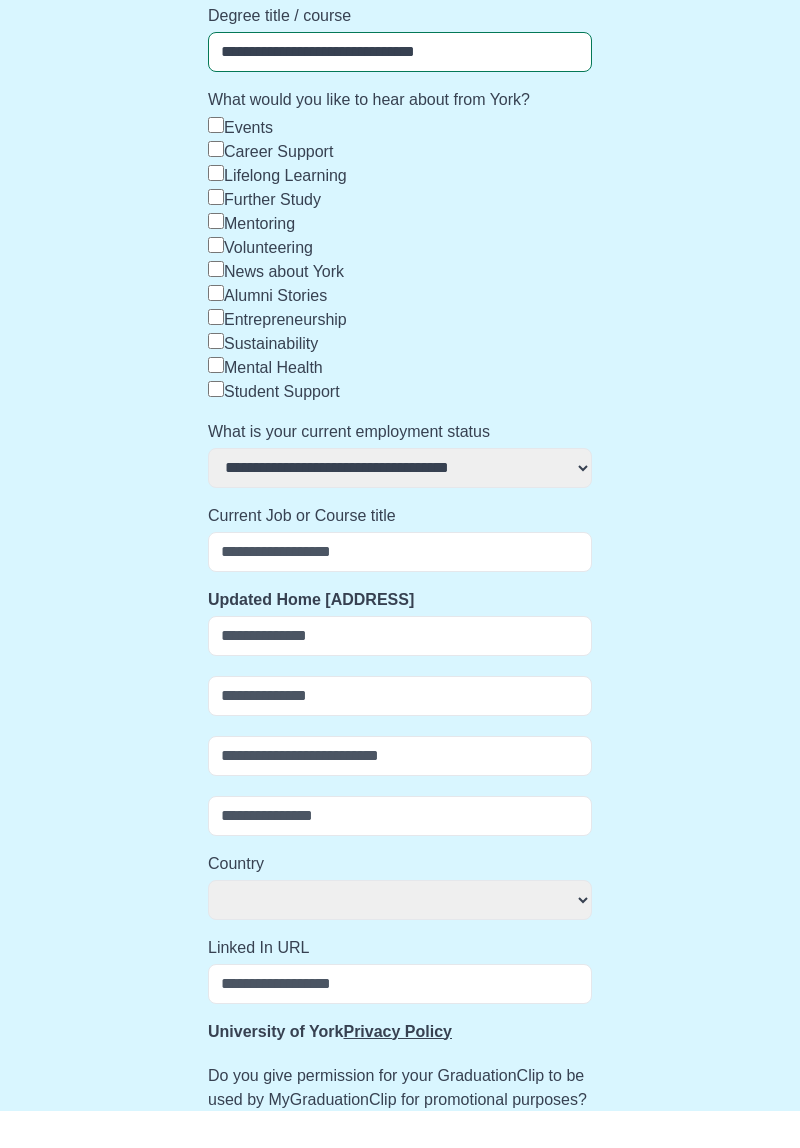 type on "*" 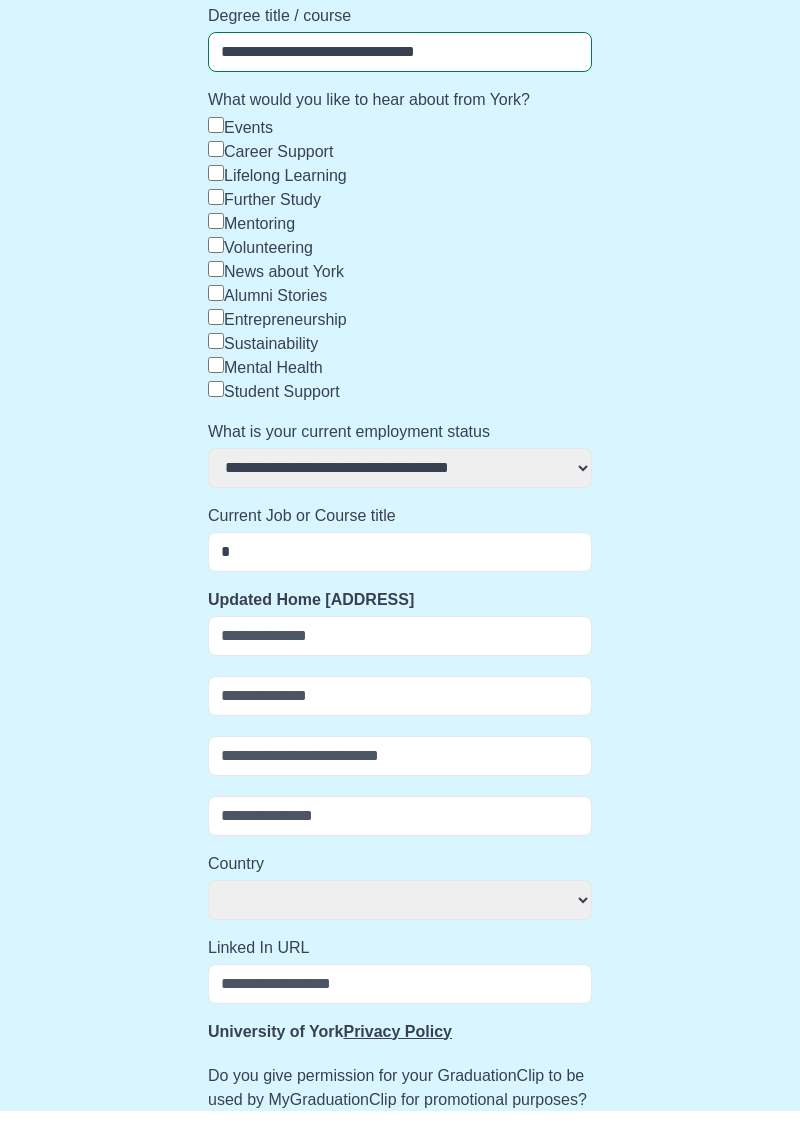 select 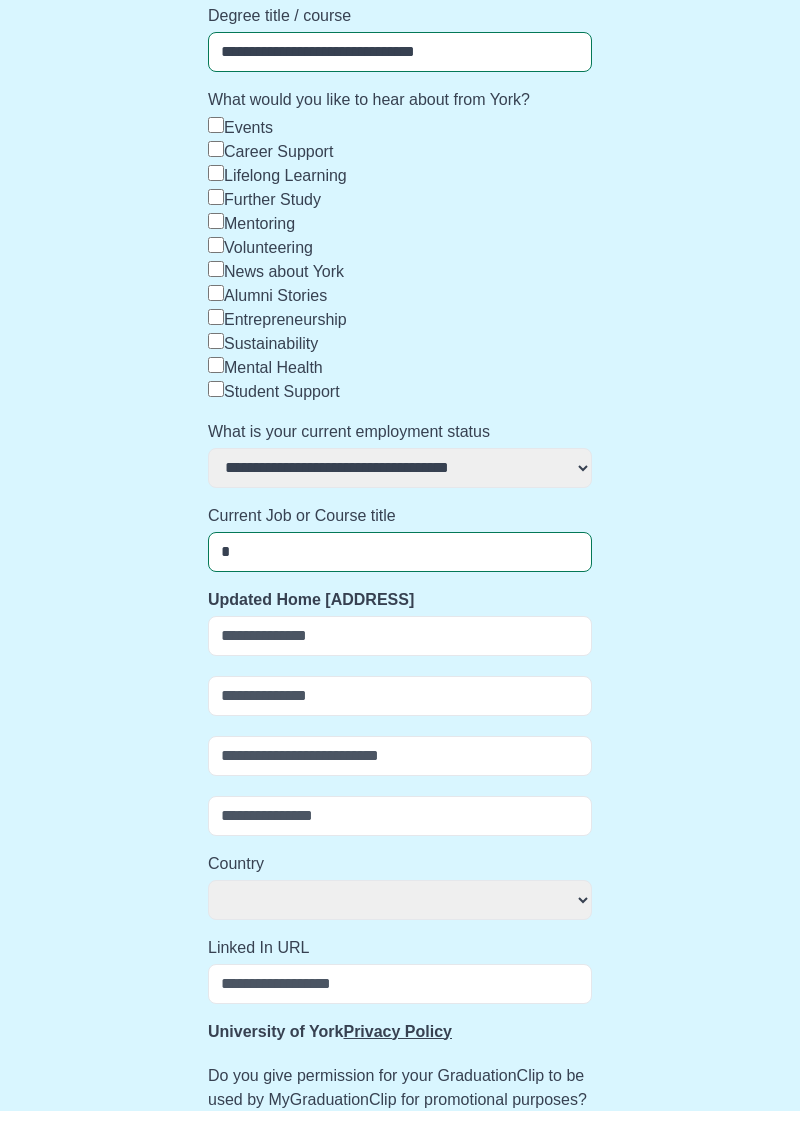 type on "**" 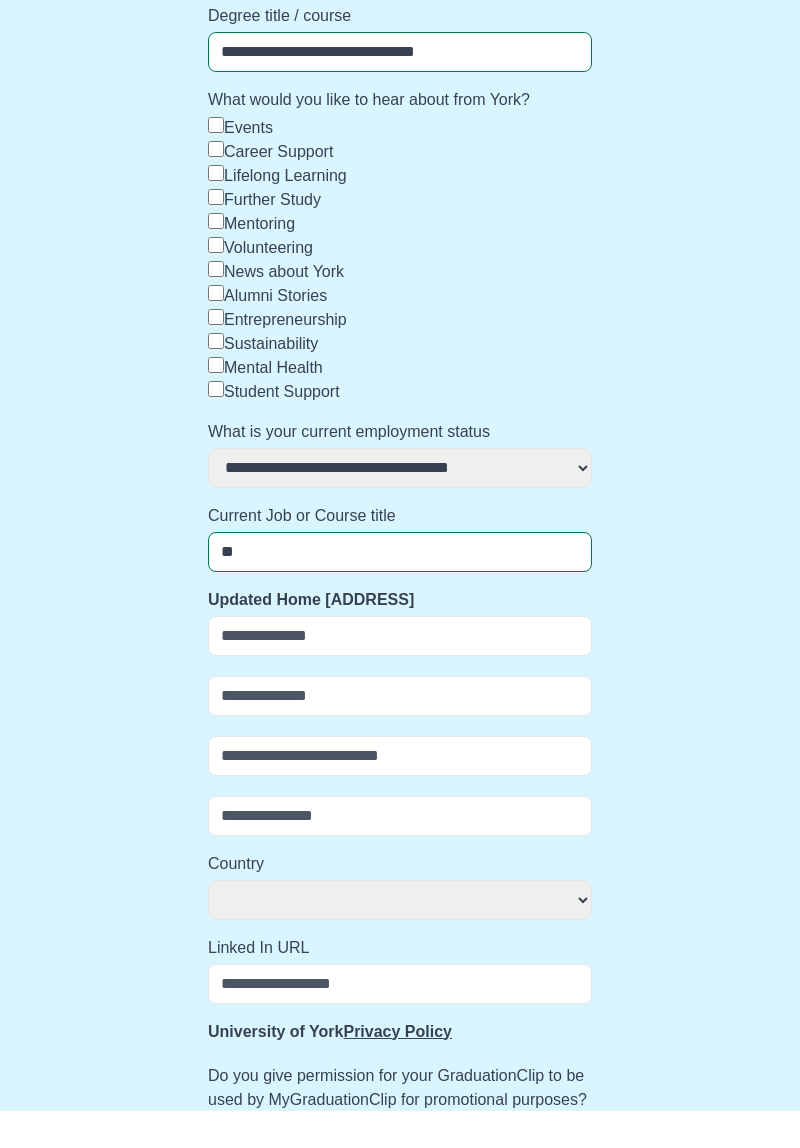 select 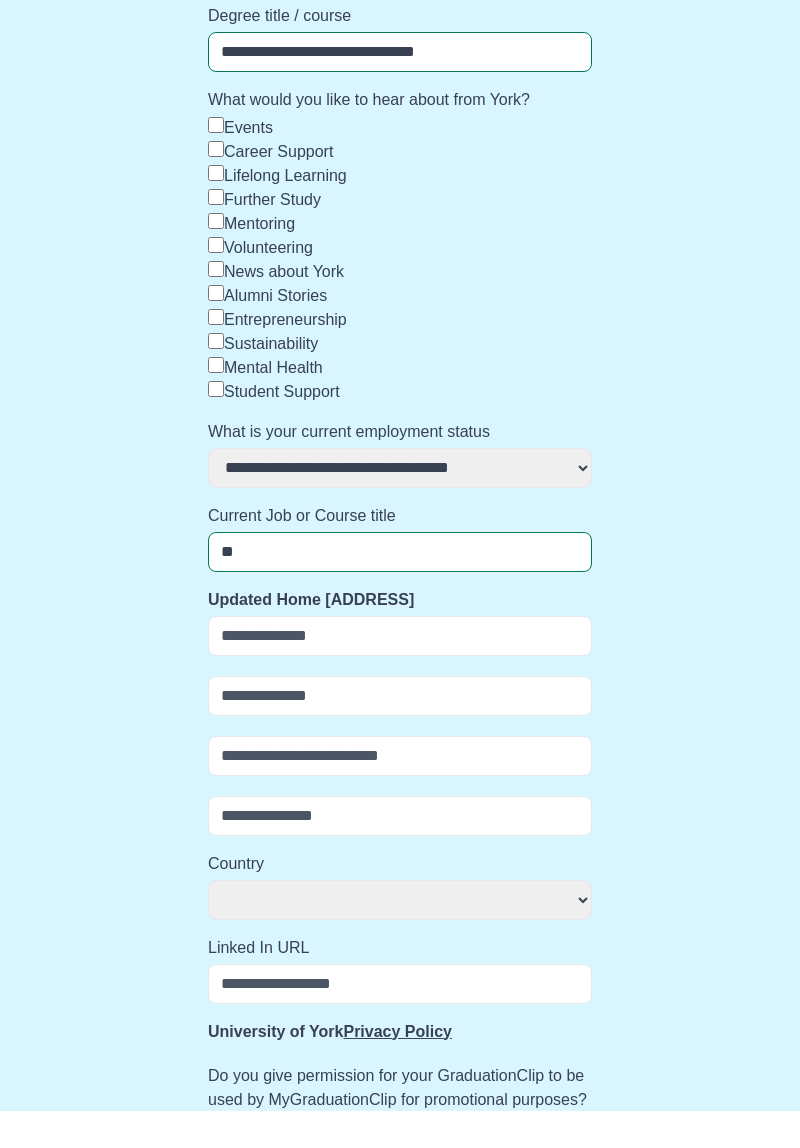 type on "***" 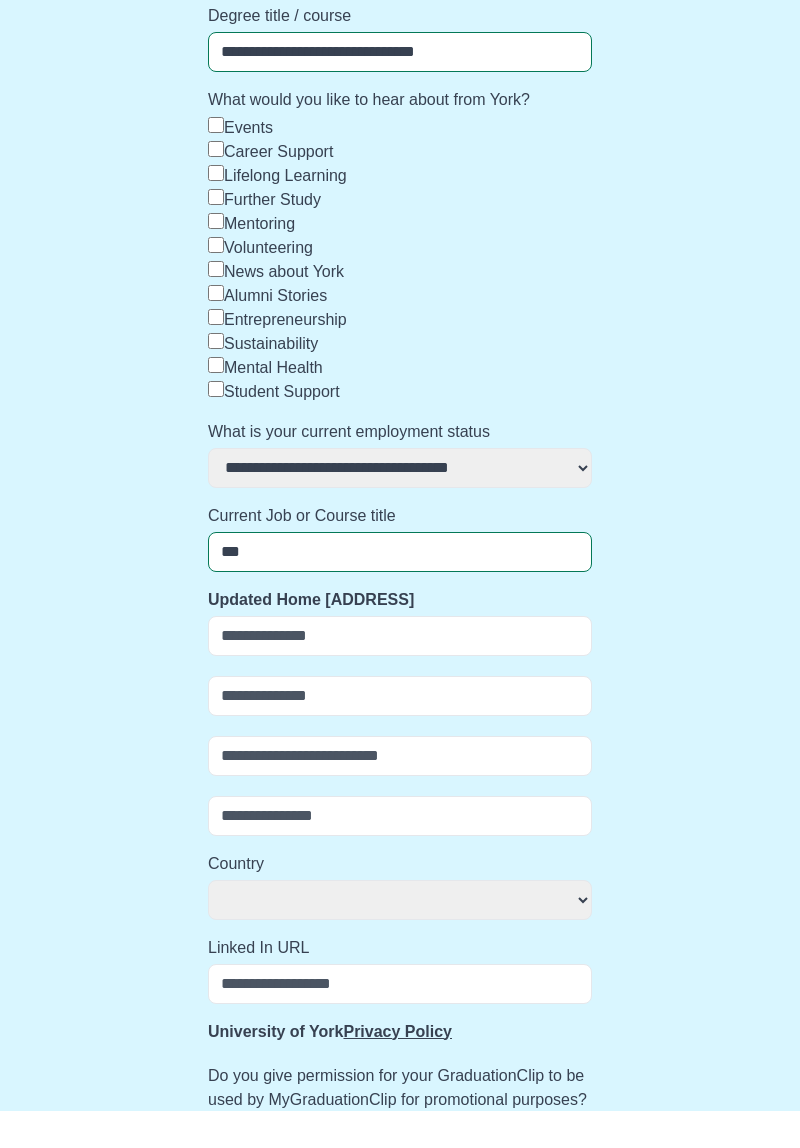 select 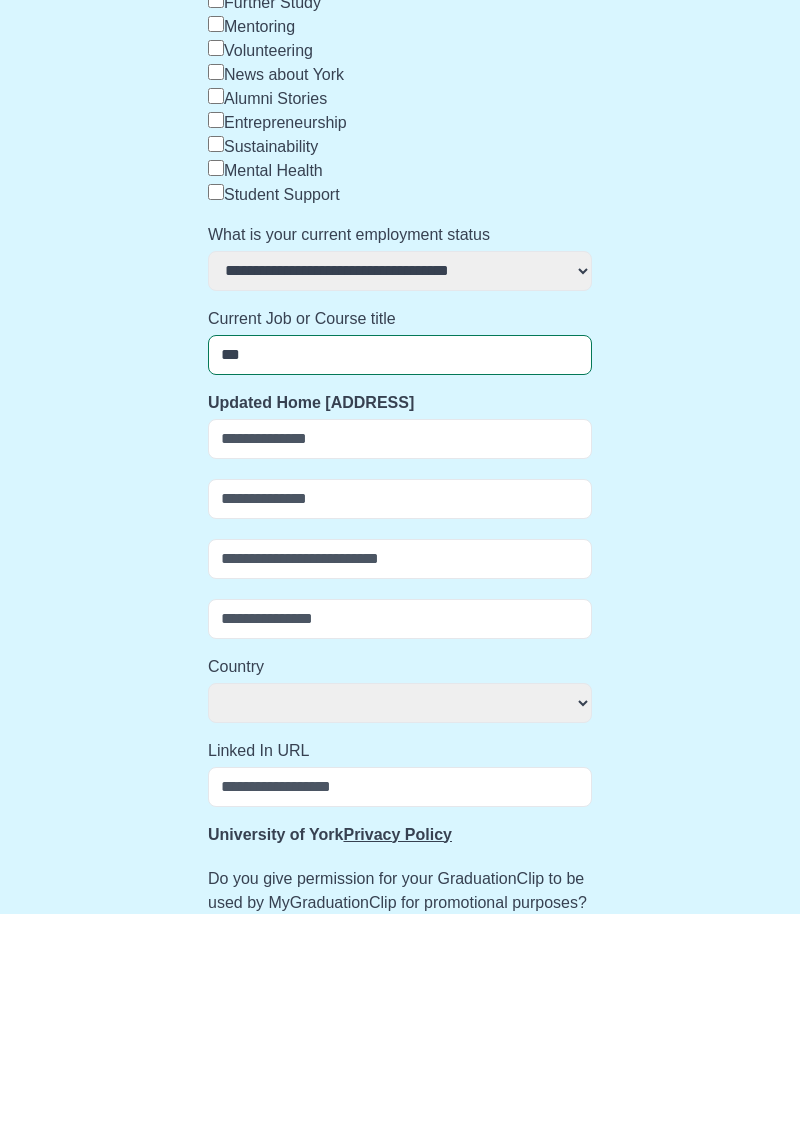 type on "***" 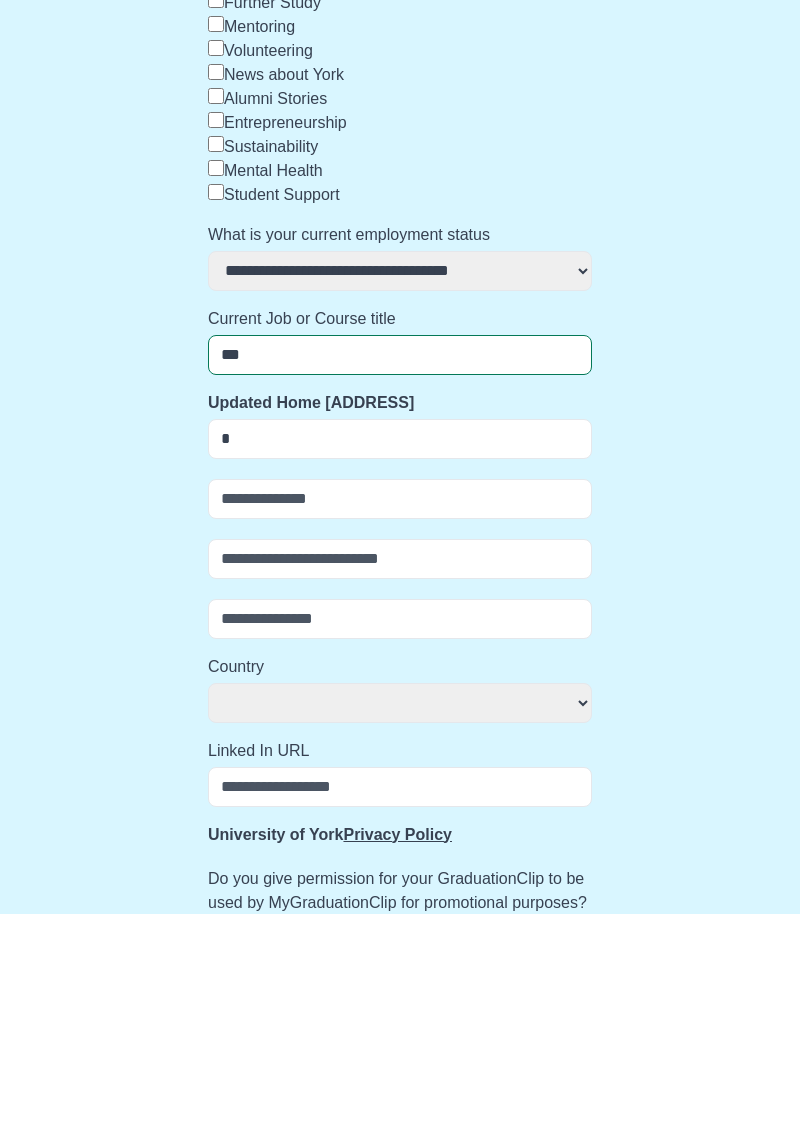 select 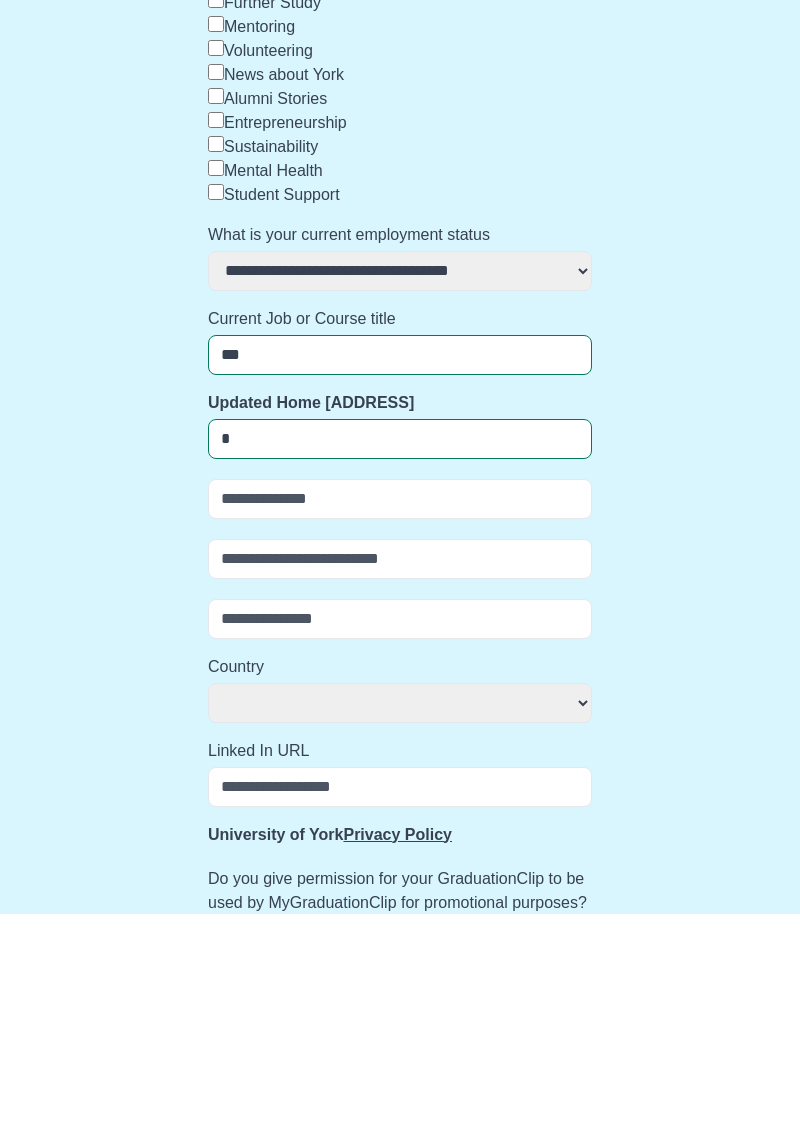 type on "**" 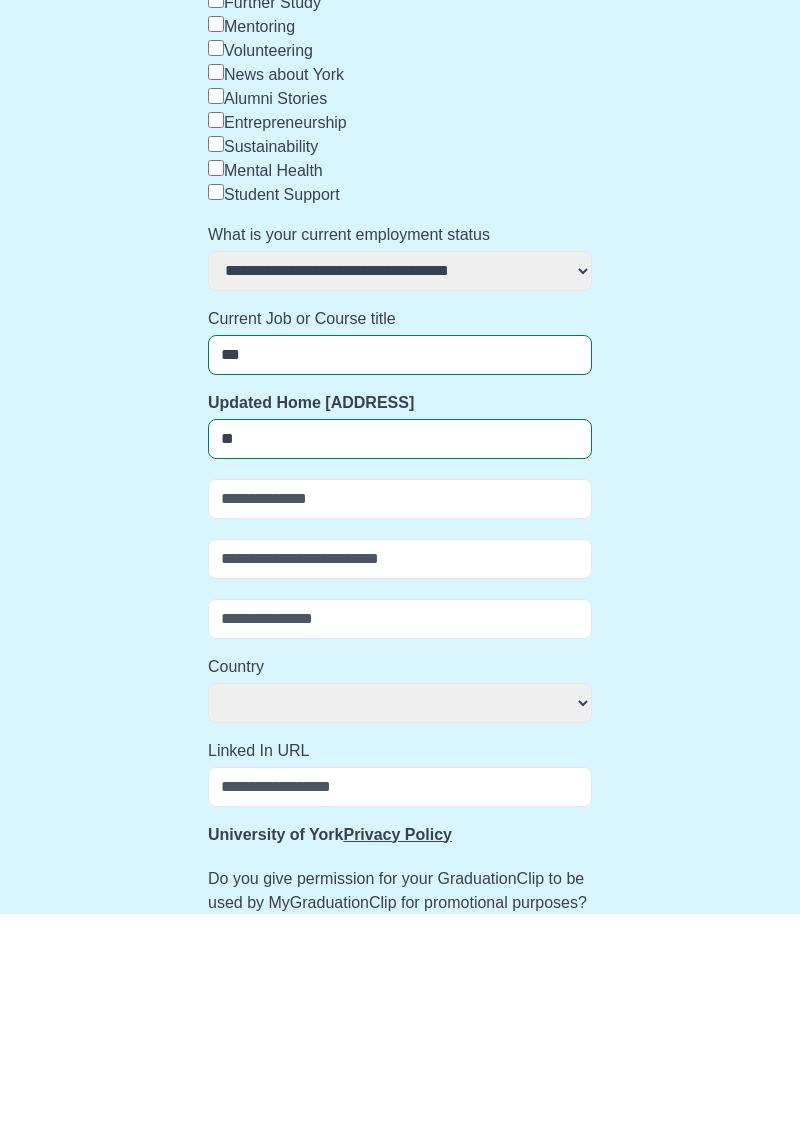 select 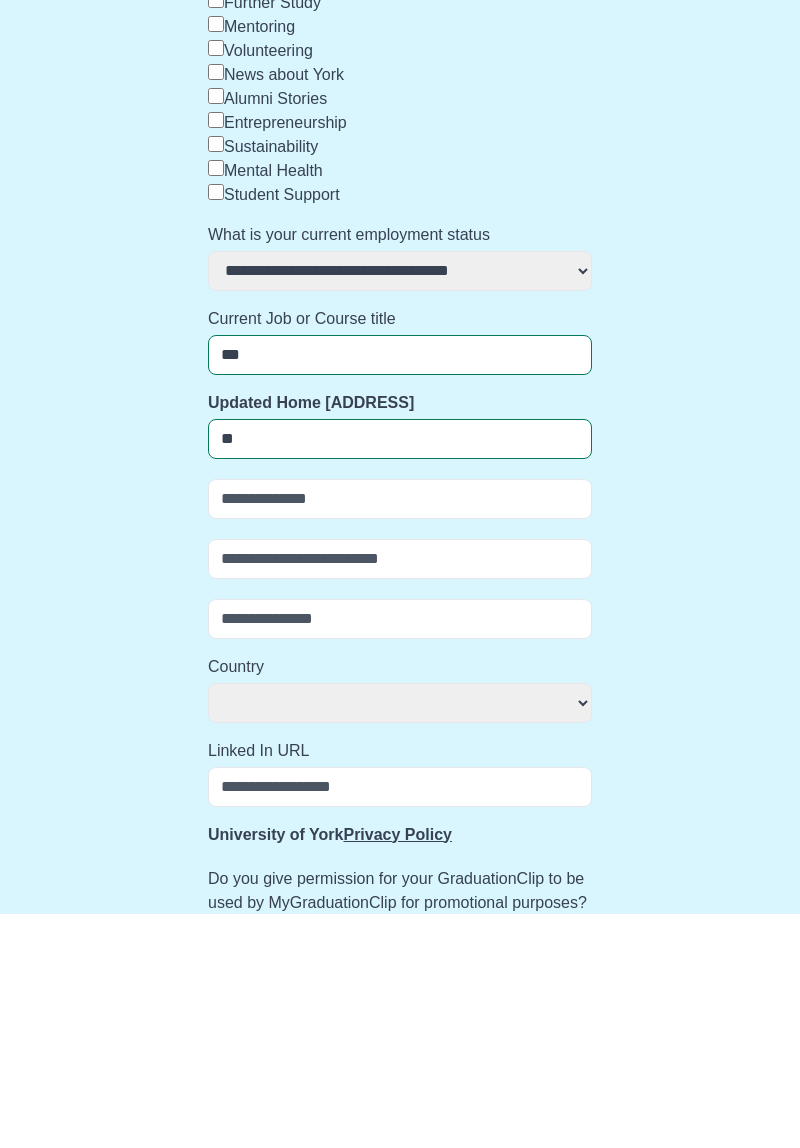 type on "**" 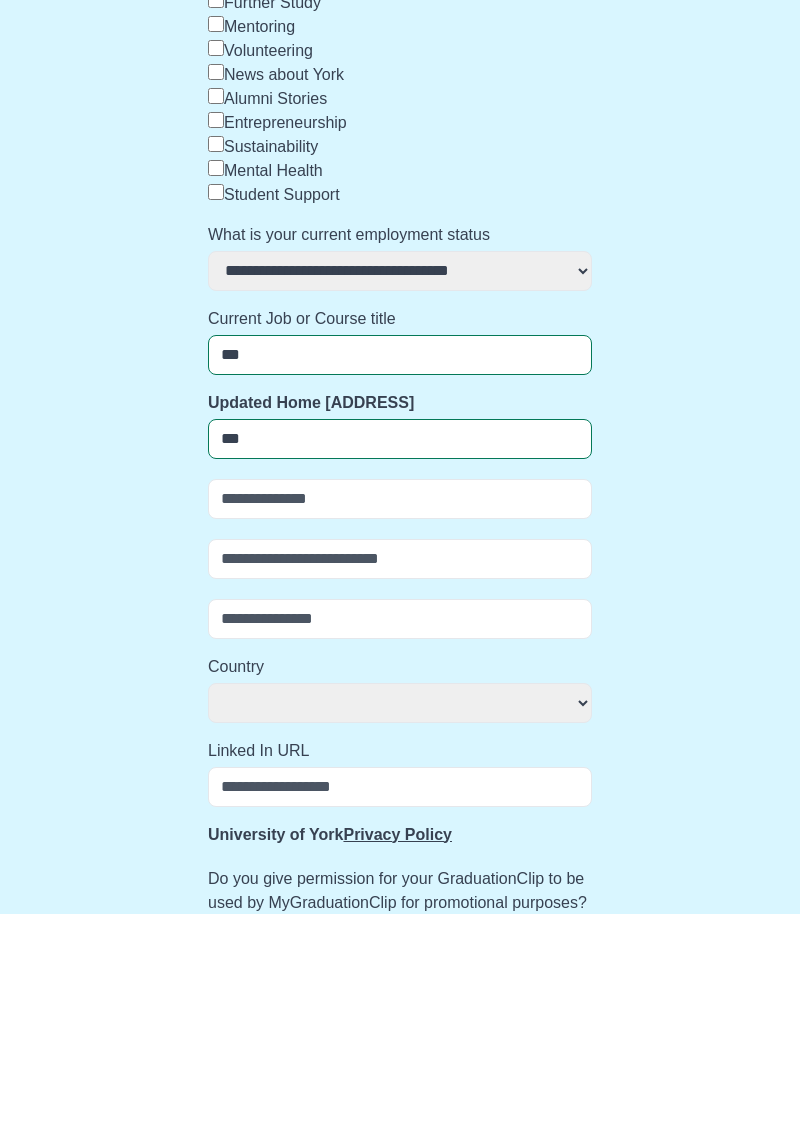 select 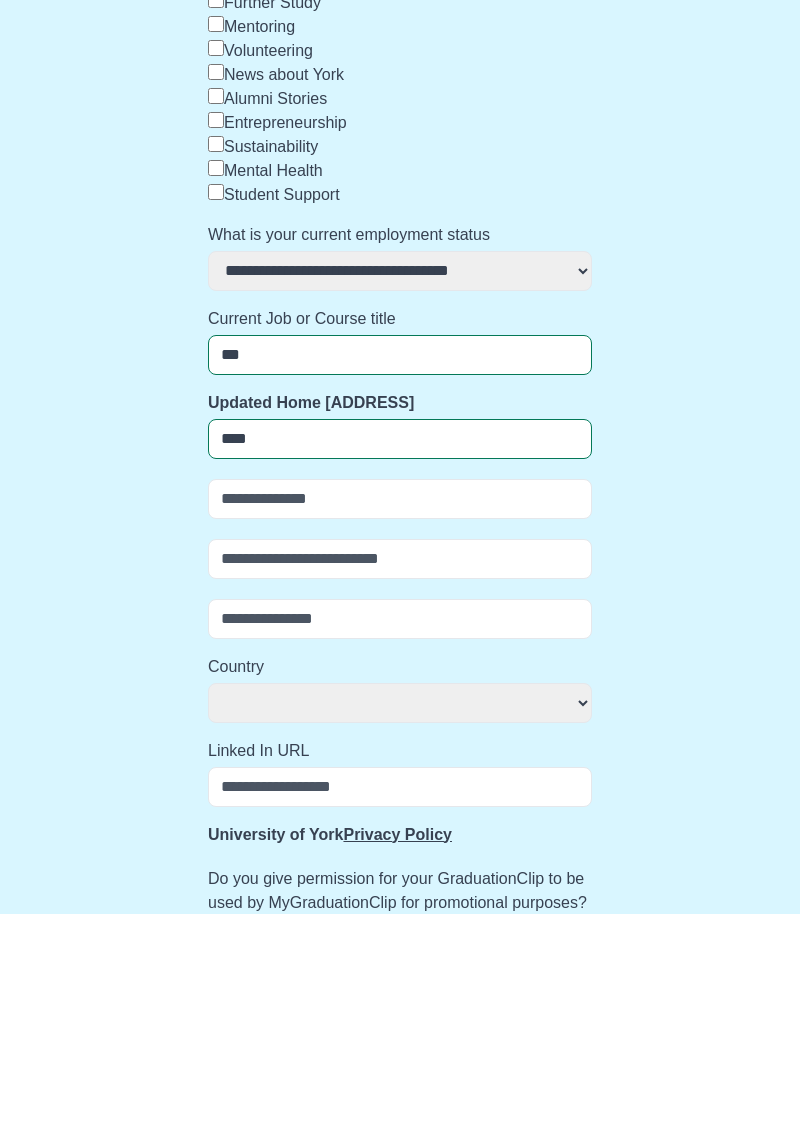 select 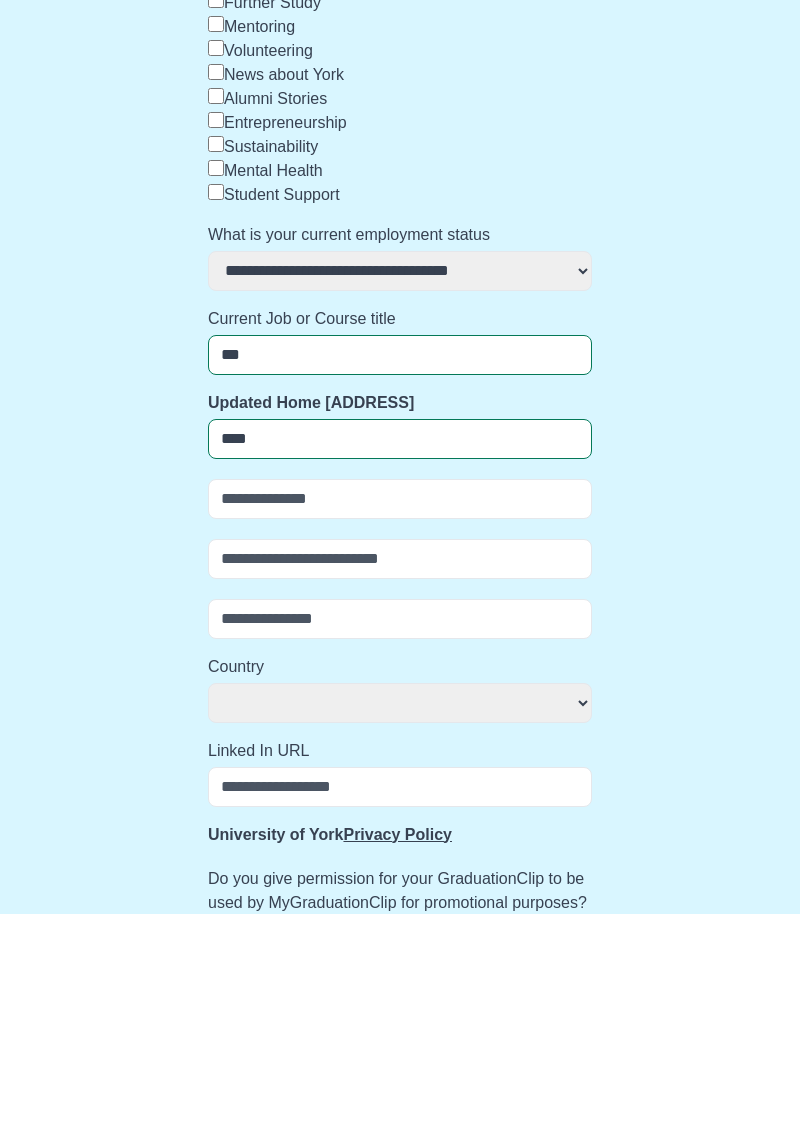 type on "**" 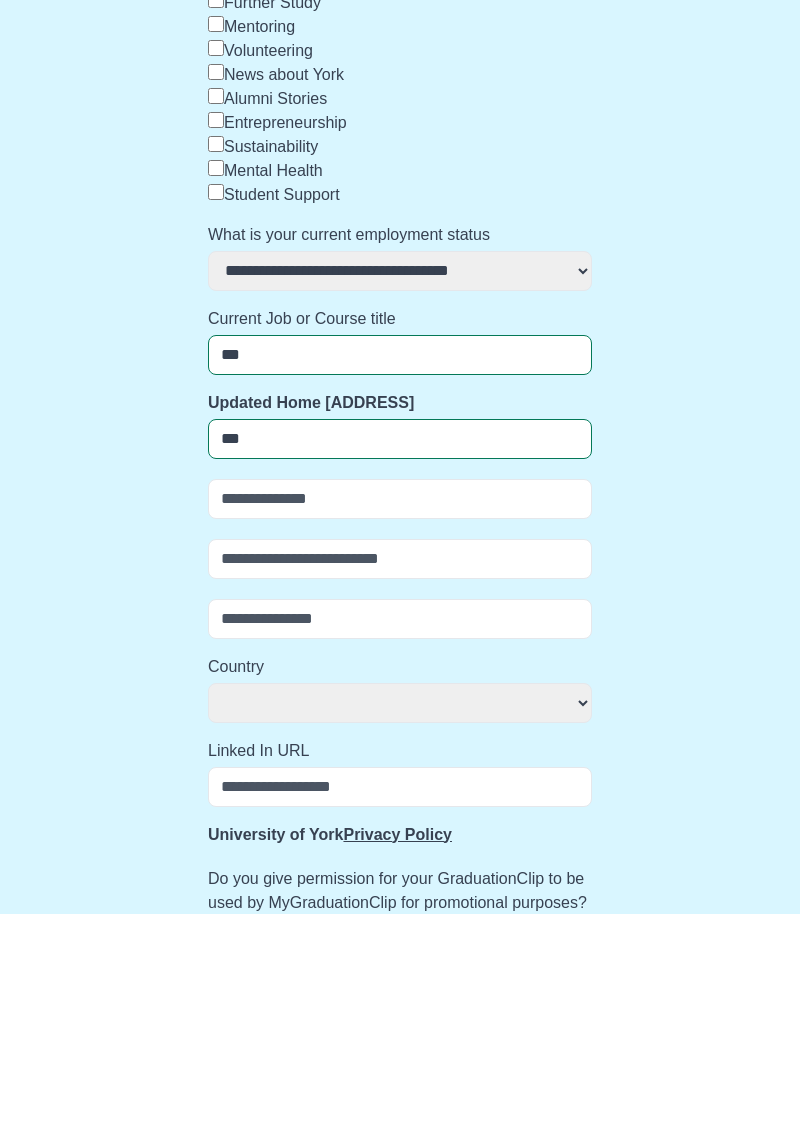 select 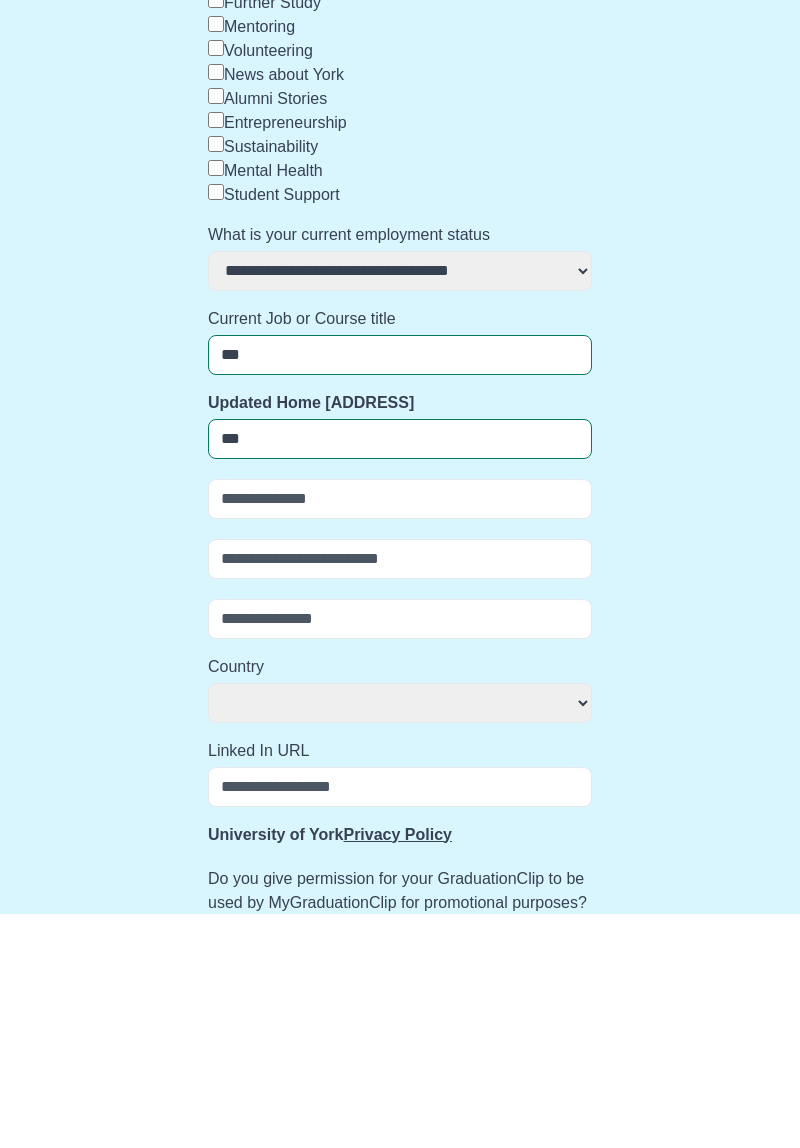 type on "**********" 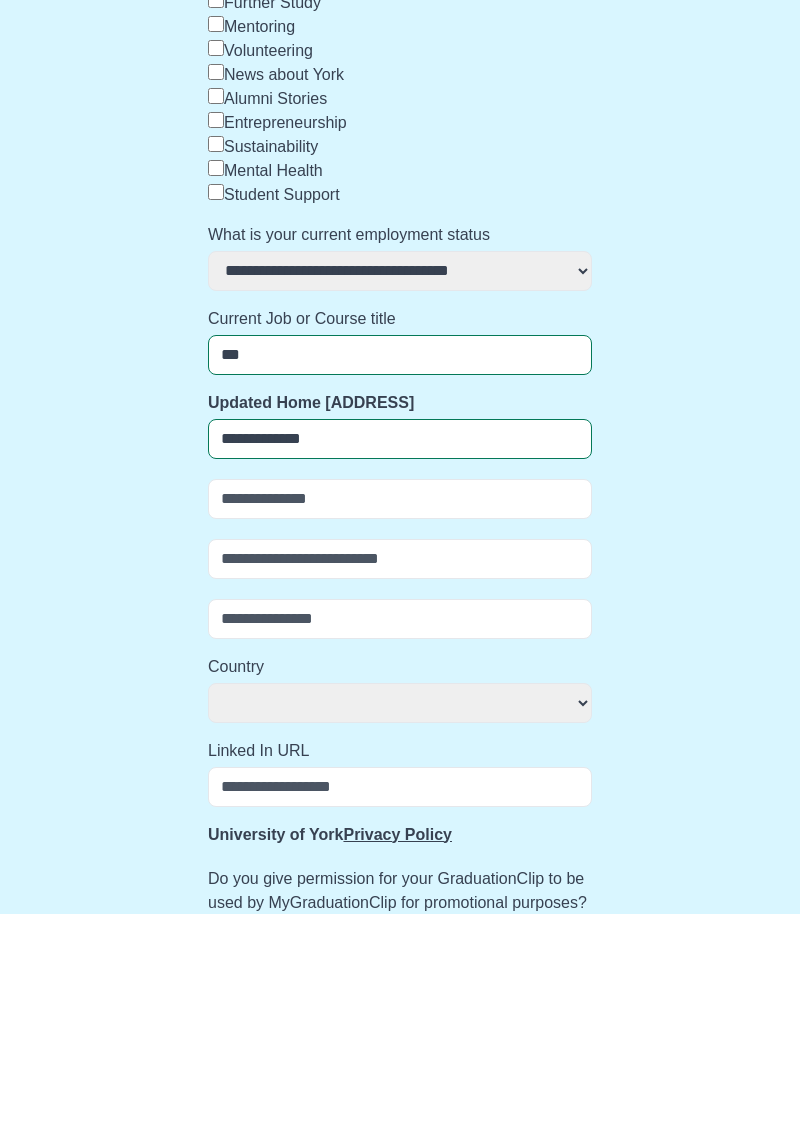 select 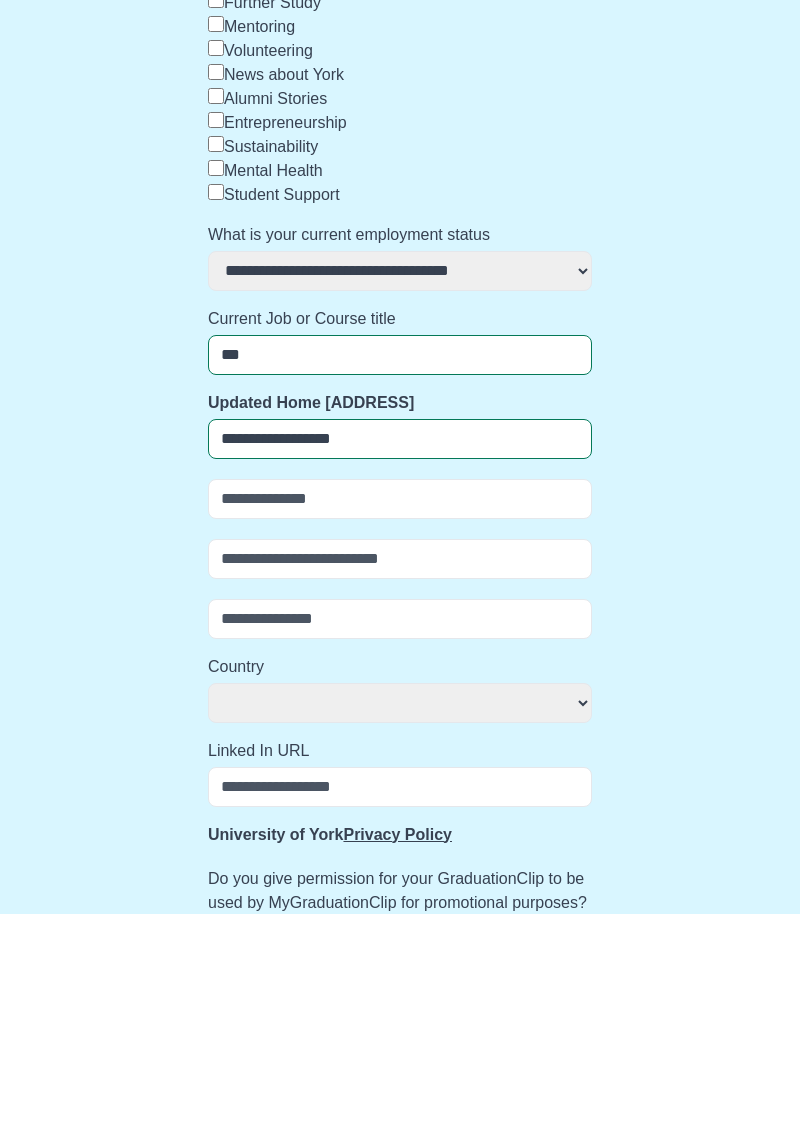 select 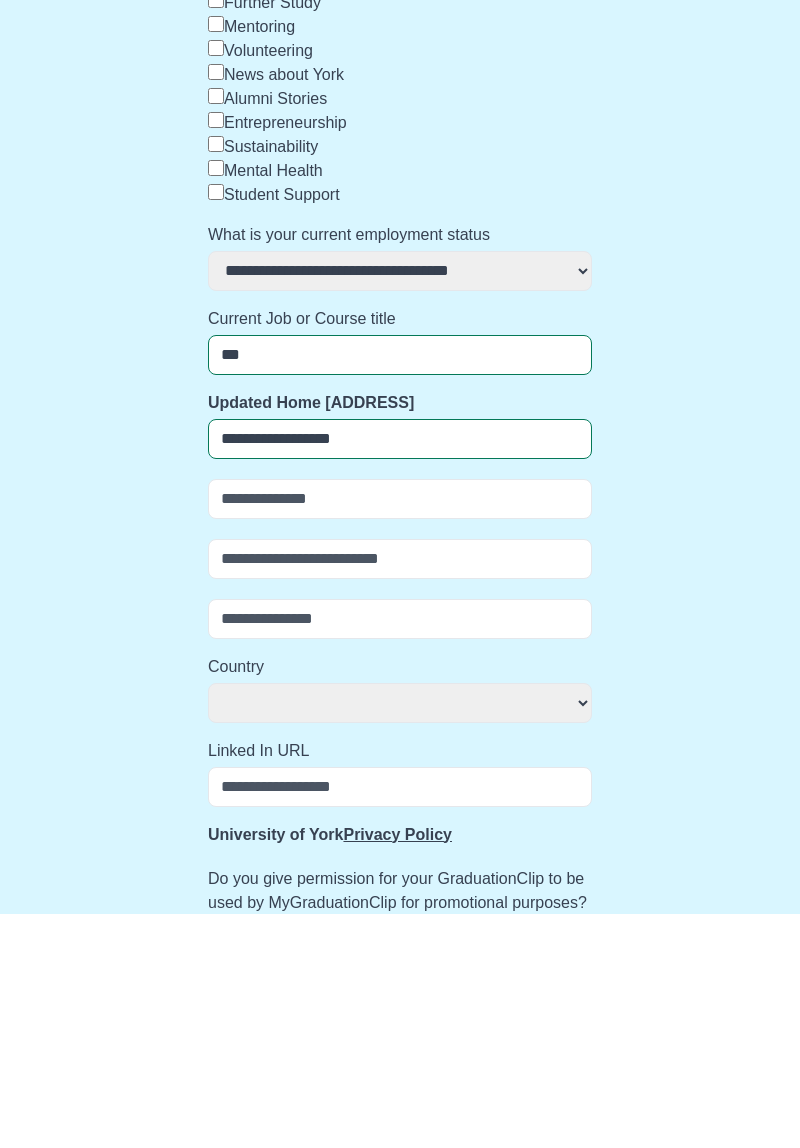 type on "**********" 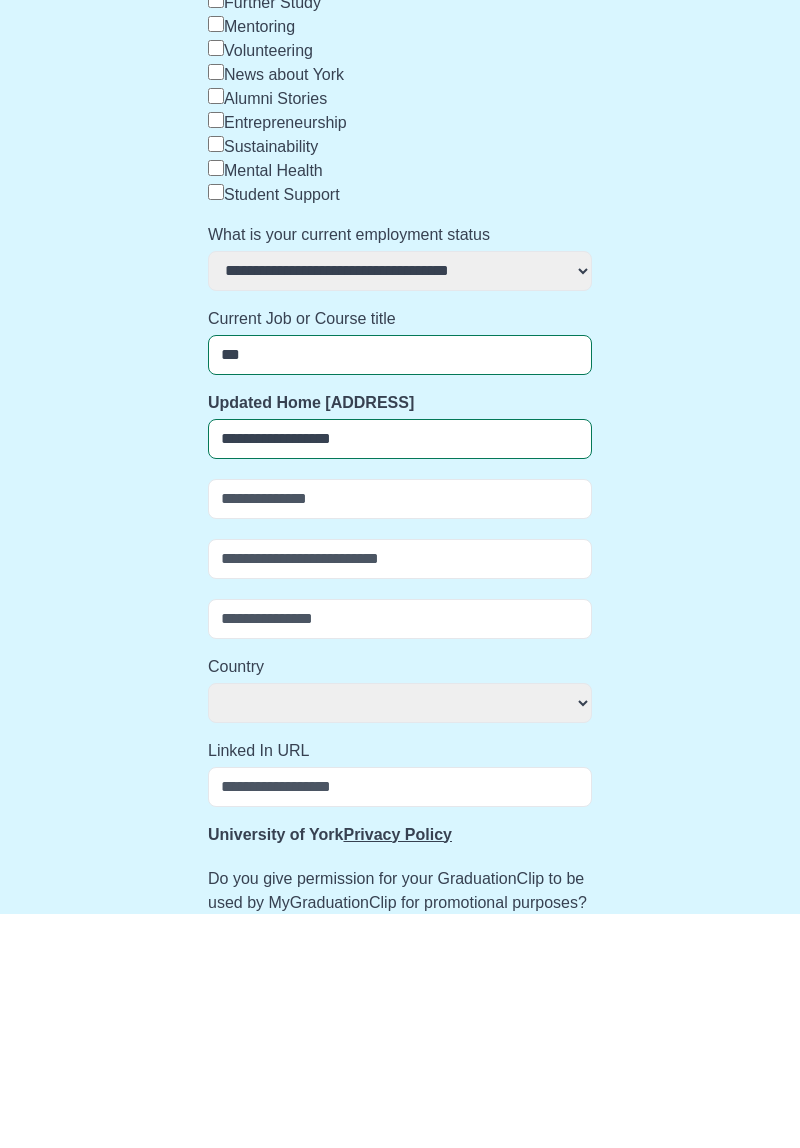 type on "*" 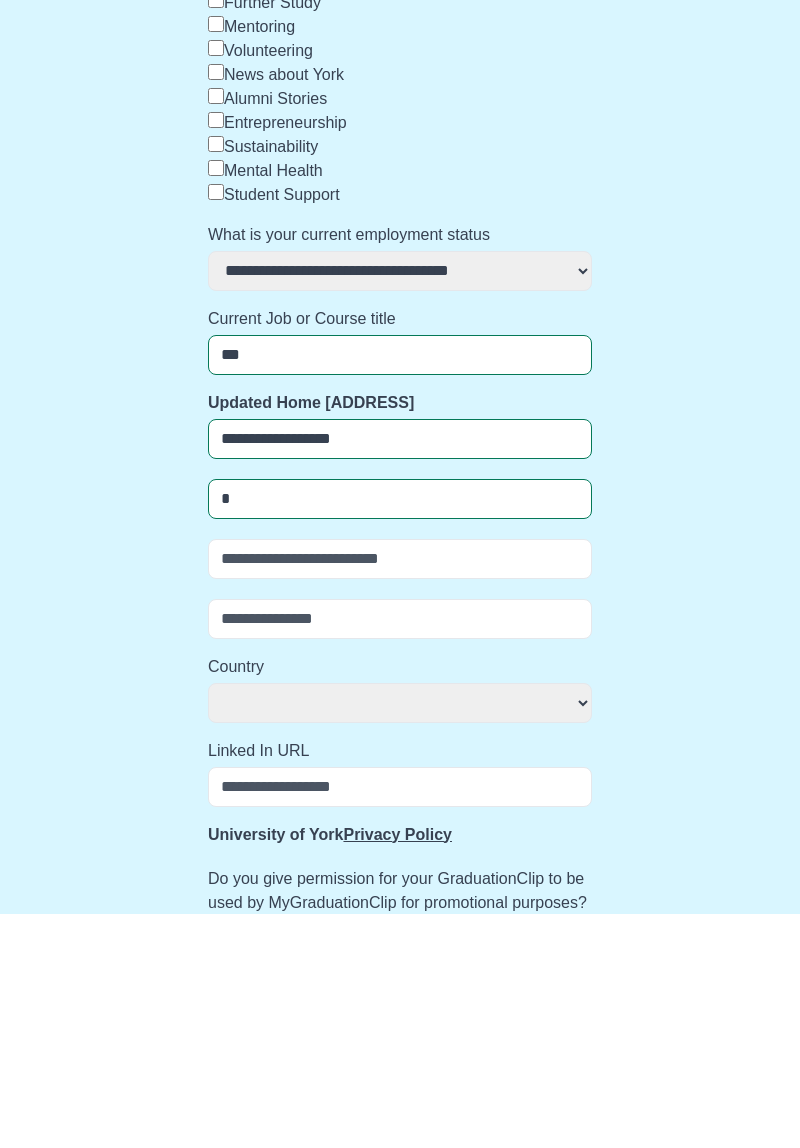 select 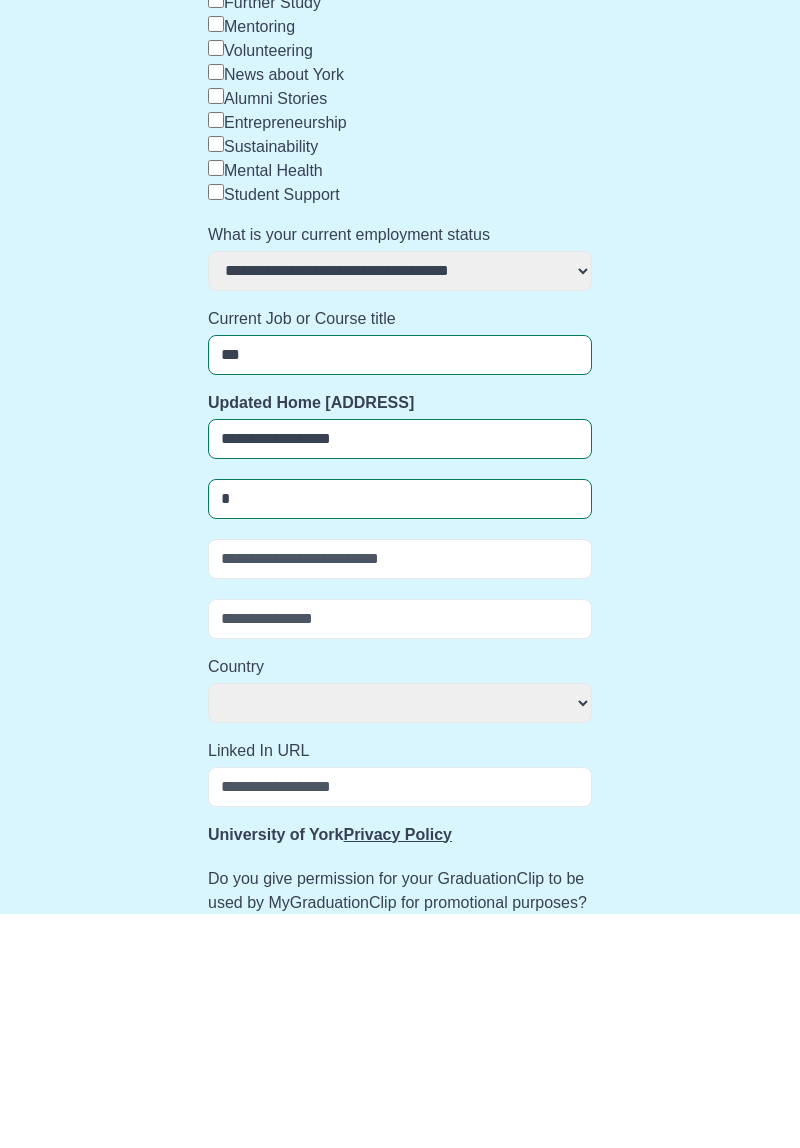 type on "**" 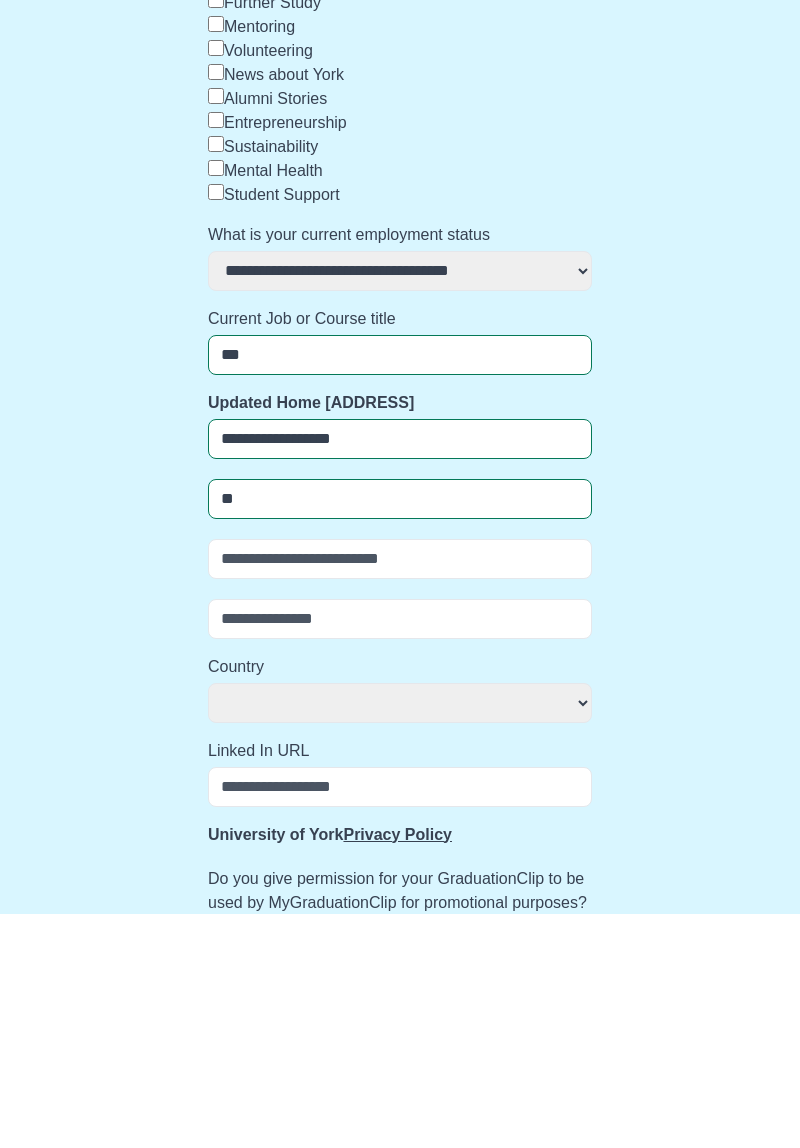 select 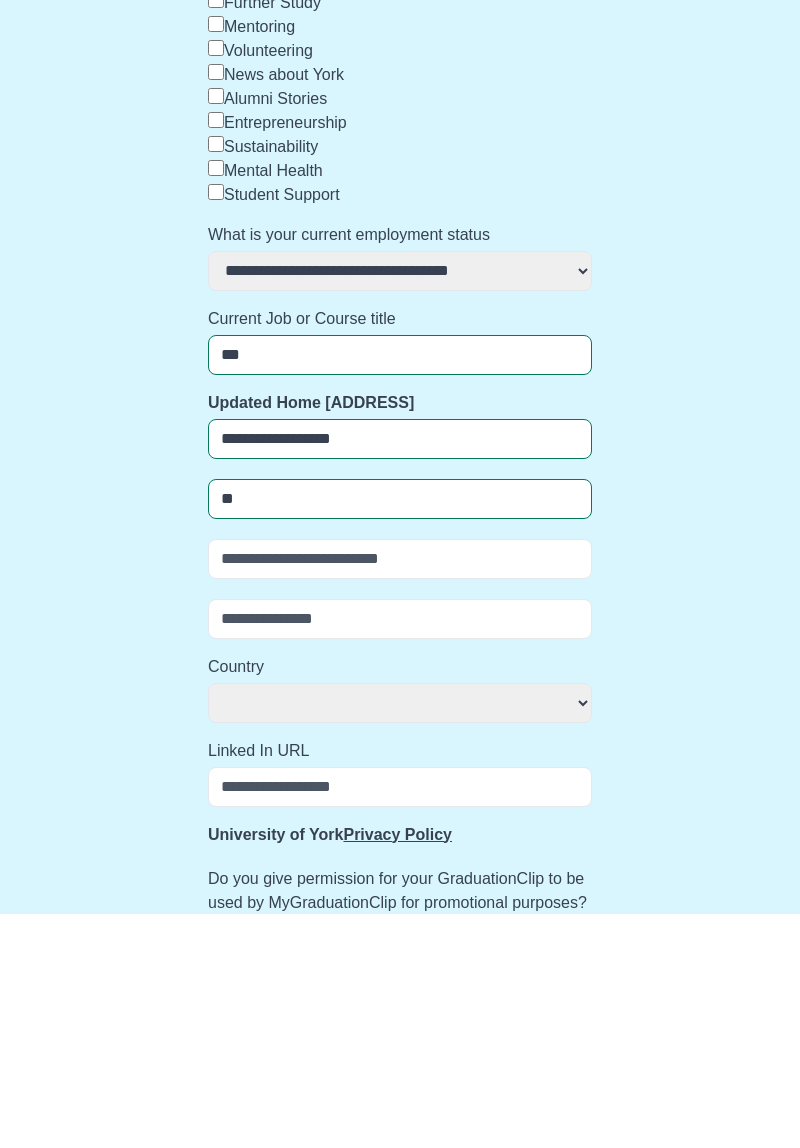 type on "***" 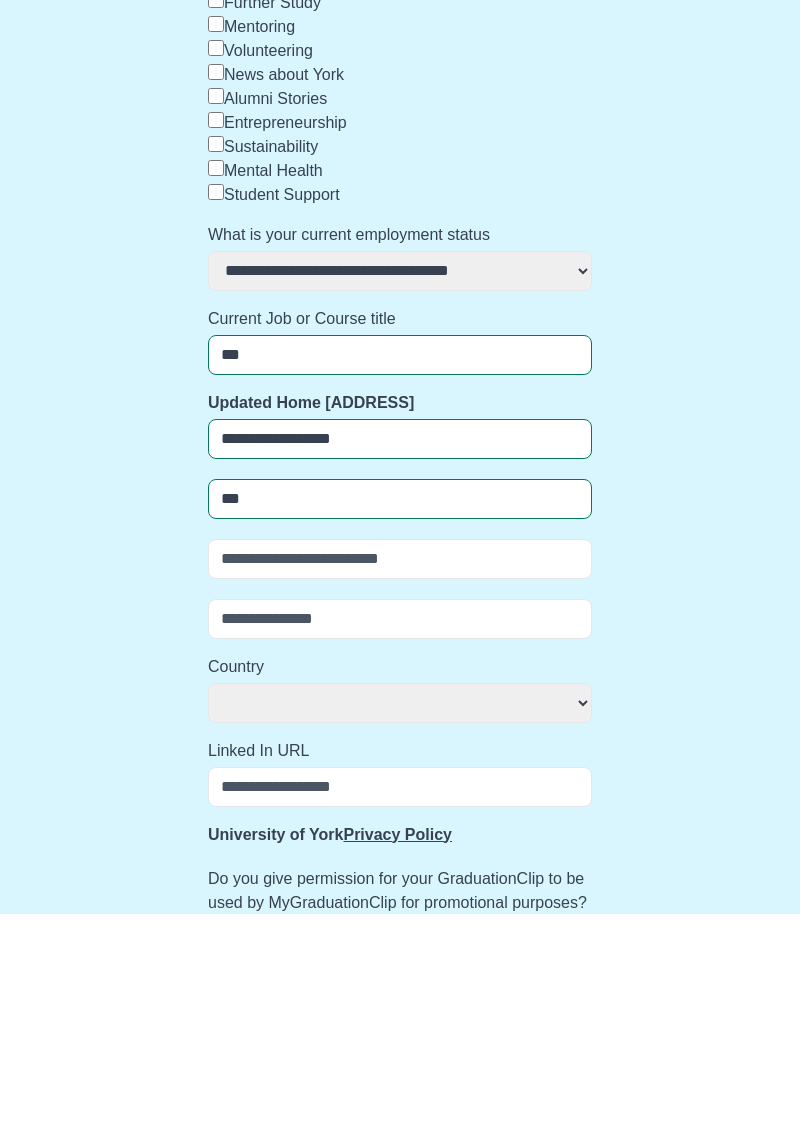 select 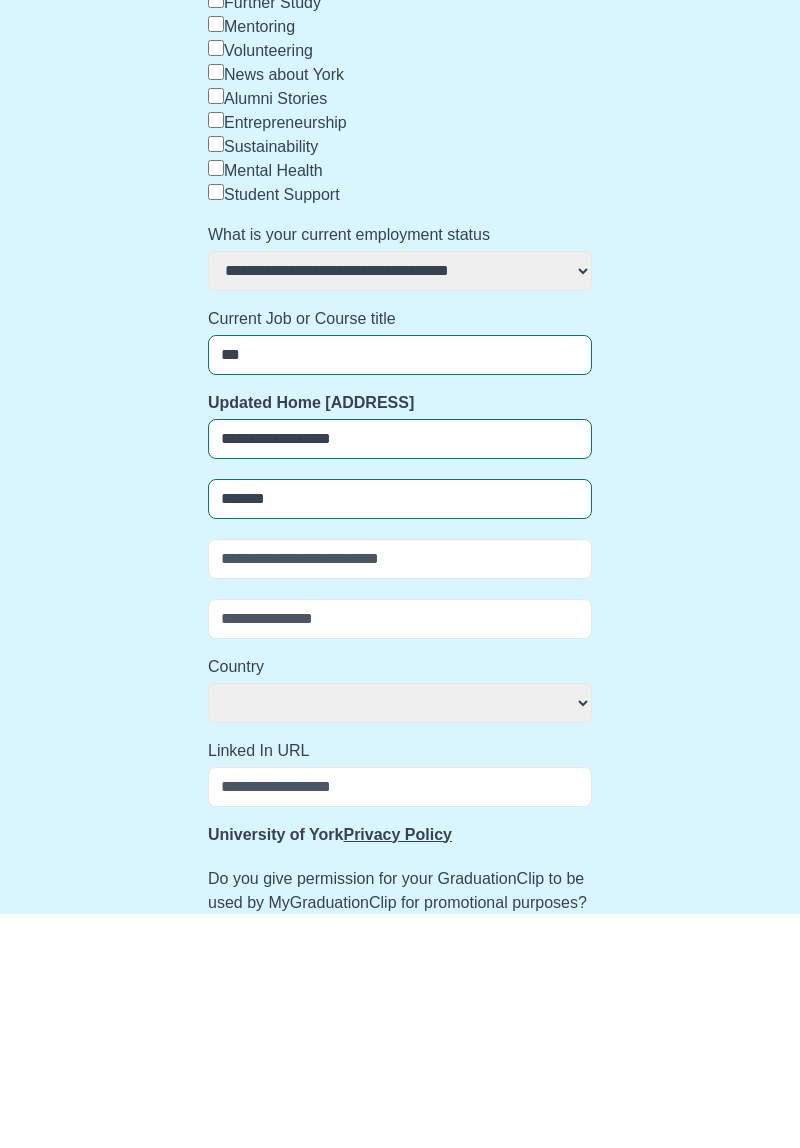 click at bounding box center [400, 794] 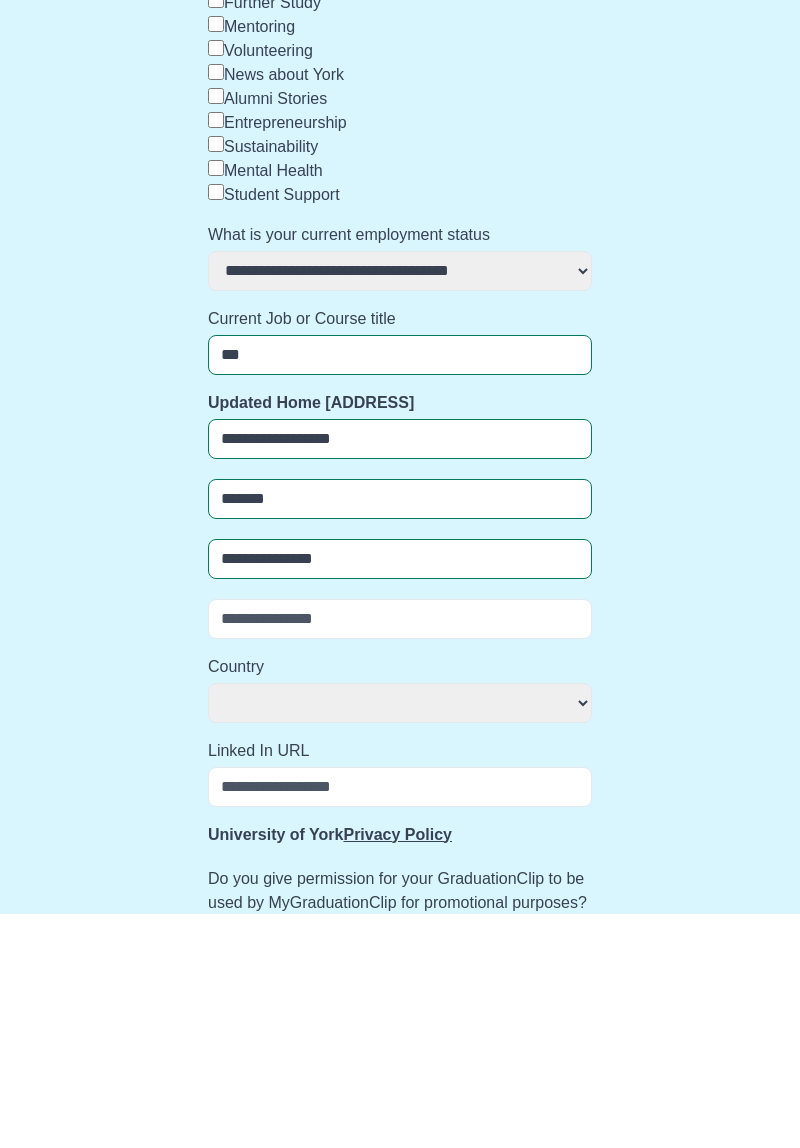 click at bounding box center (400, 854) 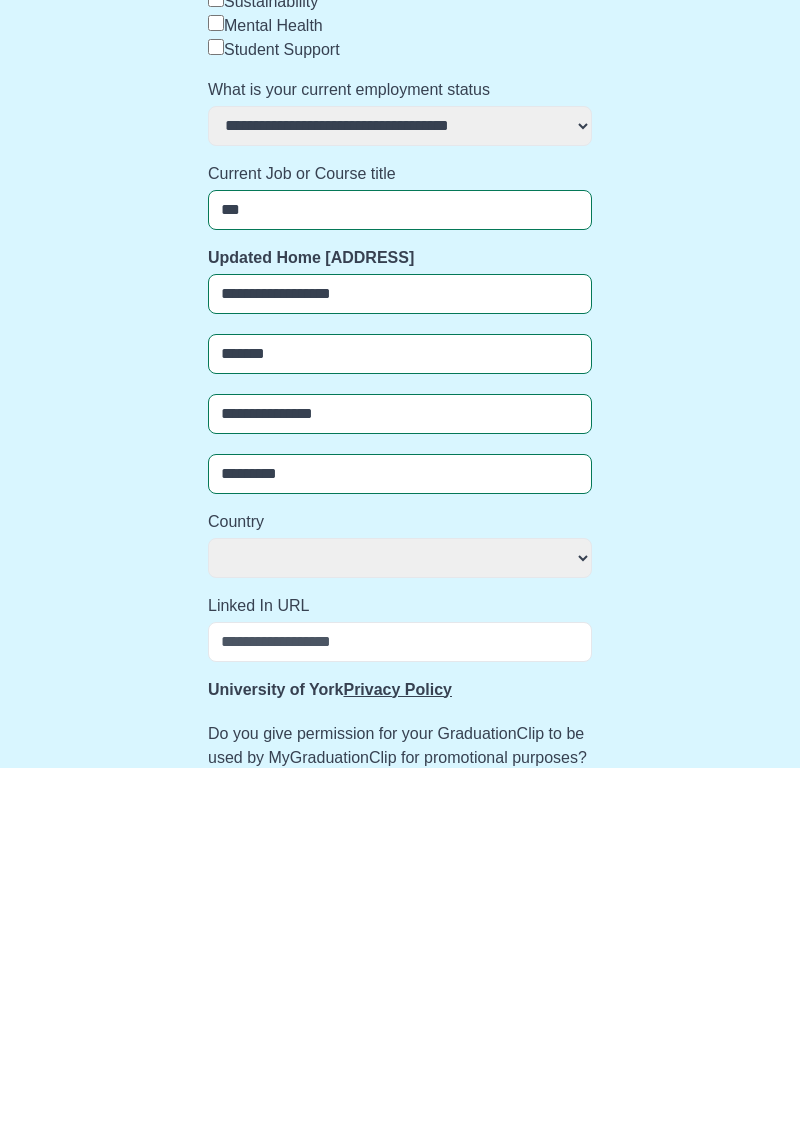 click on "**********" at bounding box center (400, 938) 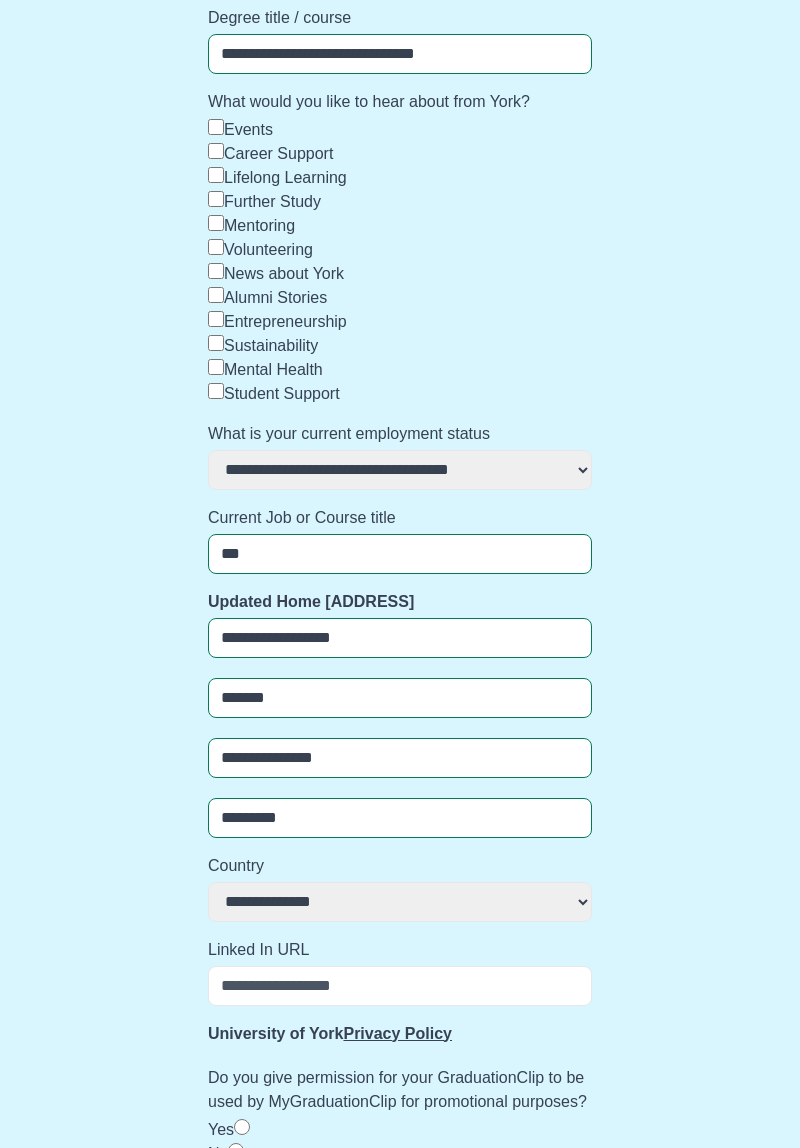 scroll, scrollTop: 501, scrollLeft: 0, axis: vertical 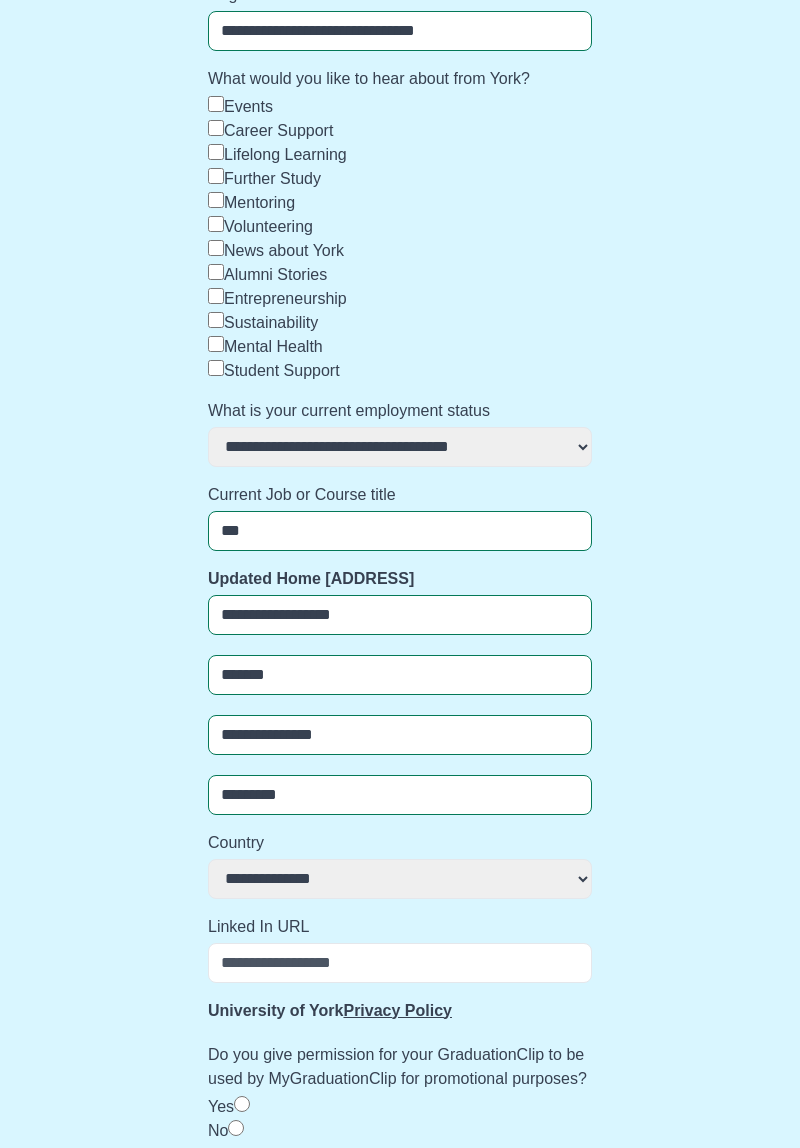 click on "Continue" at bounding box center [253, 1178] 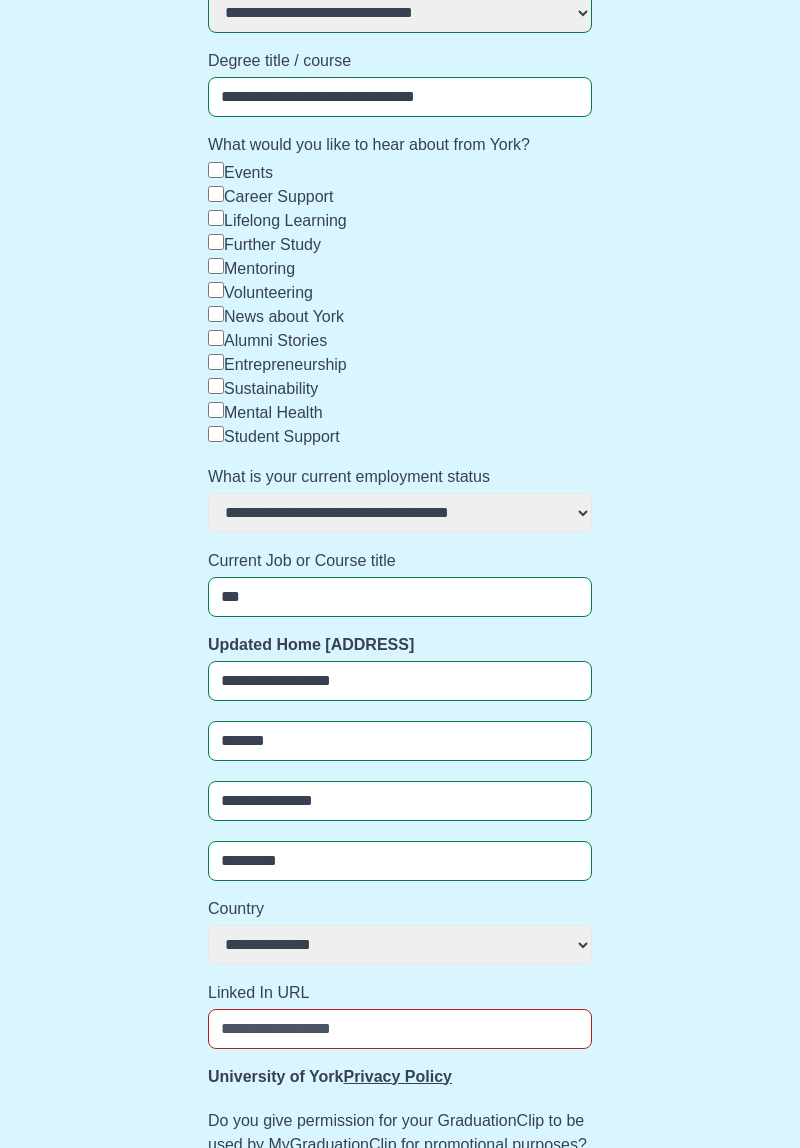 scroll, scrollTop: 501, scrollLeft: 0, axis: vertical 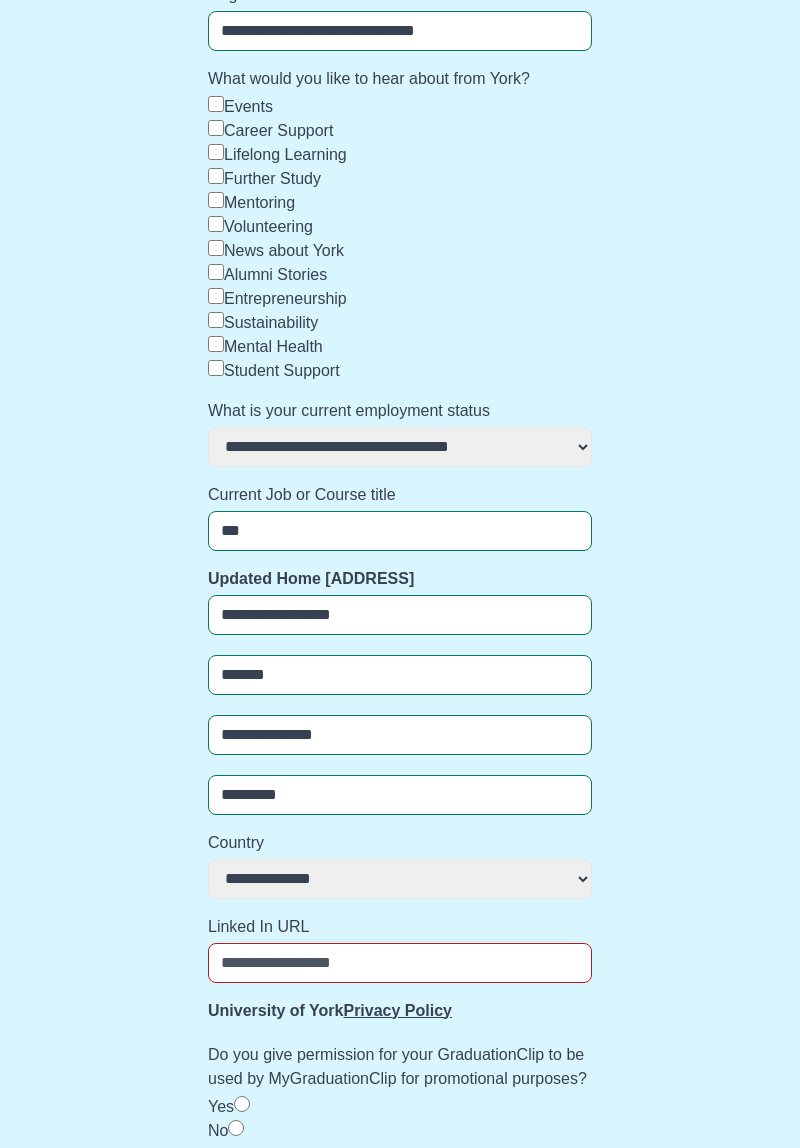 click on "Continue" at bounding box center [253, 1178] 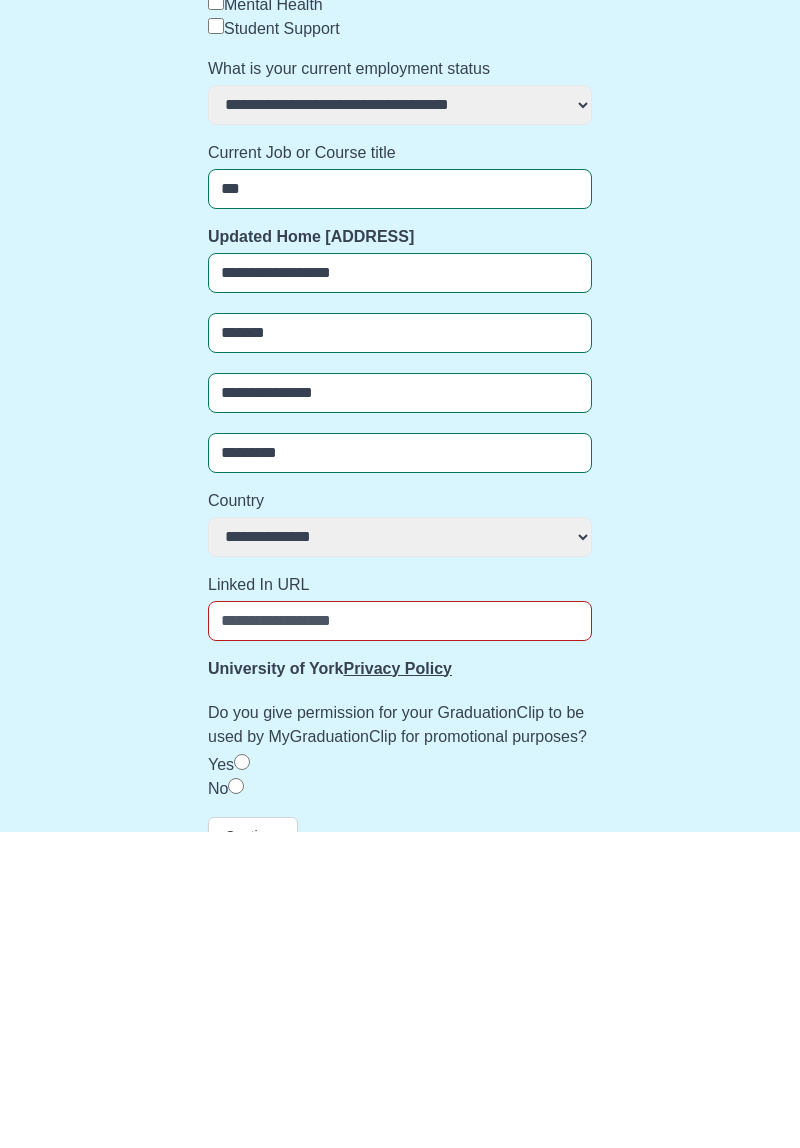 scroll, scrollTop: 565, scrollLeft: 0, axis: vertical 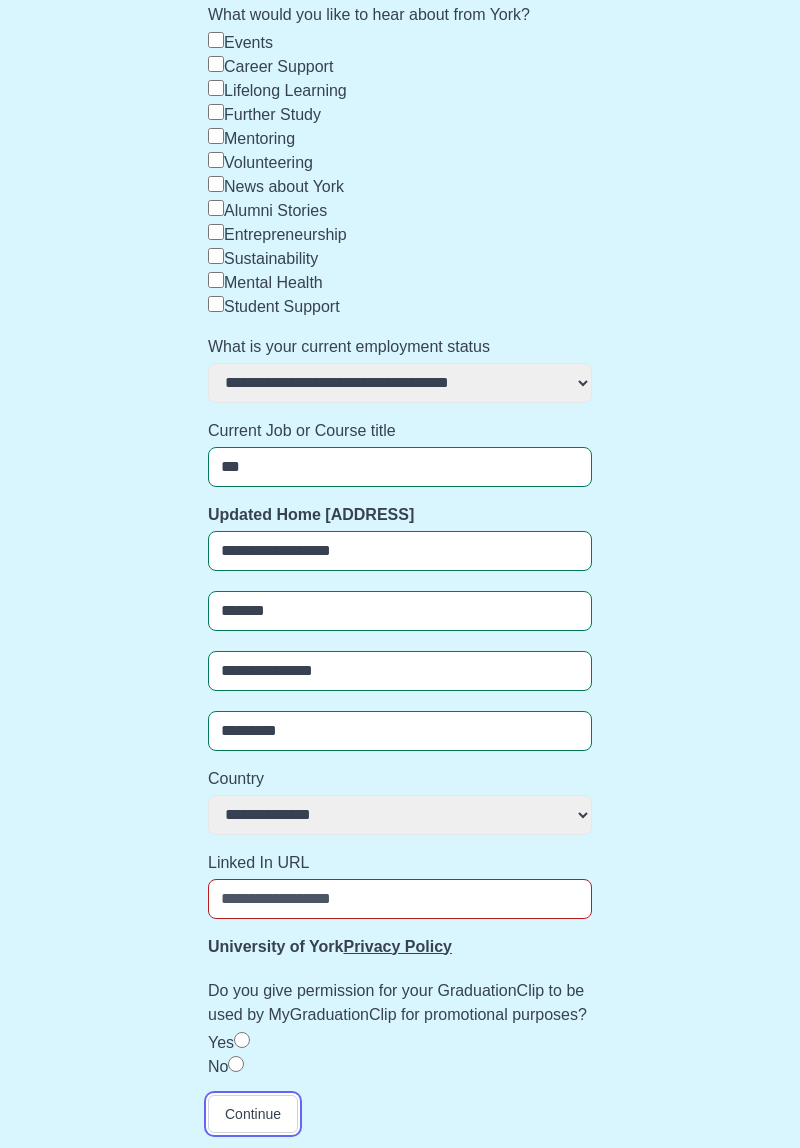 click on "Continue" at bounding box center [253, 1114] 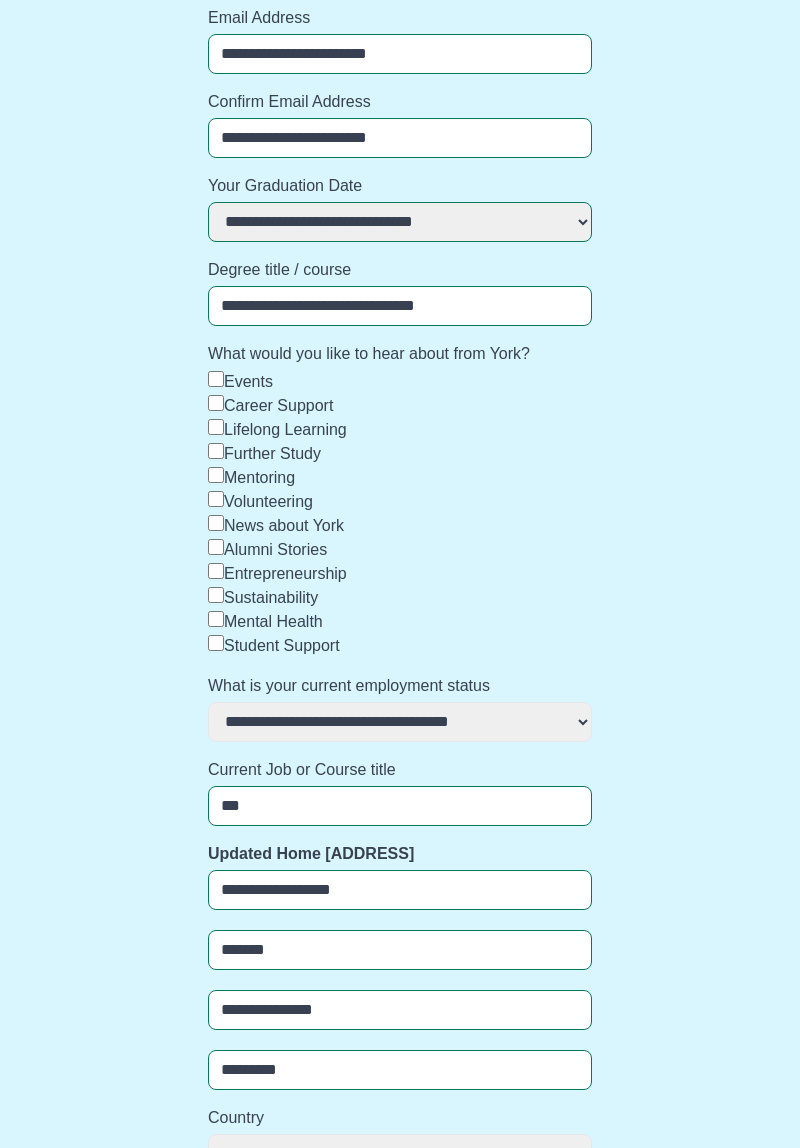 scroll, scrollTop: 0, scrollLeft: 0, axis: both 